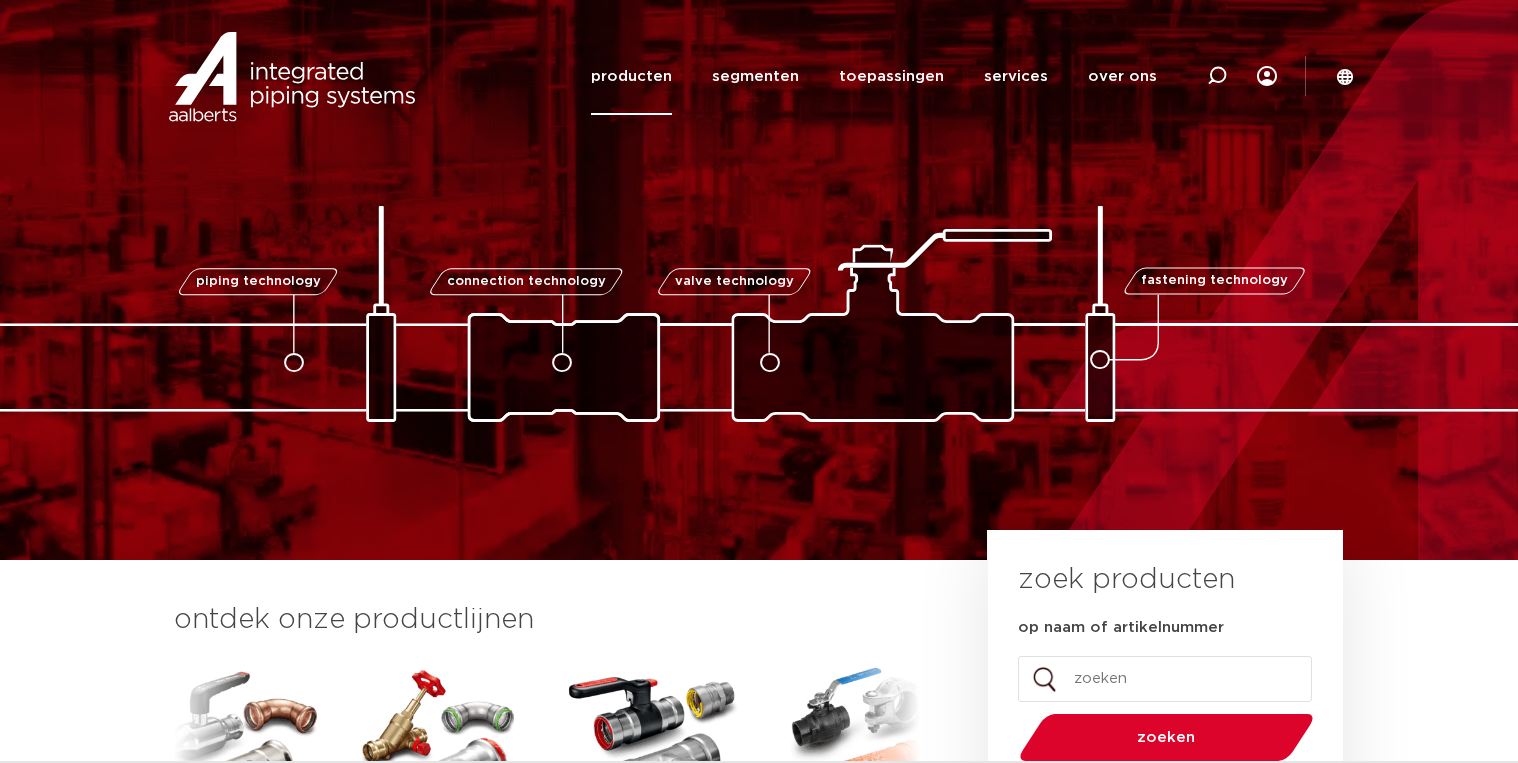 scroll, scrollTop: 0, scrollLeft: 0, axis: both 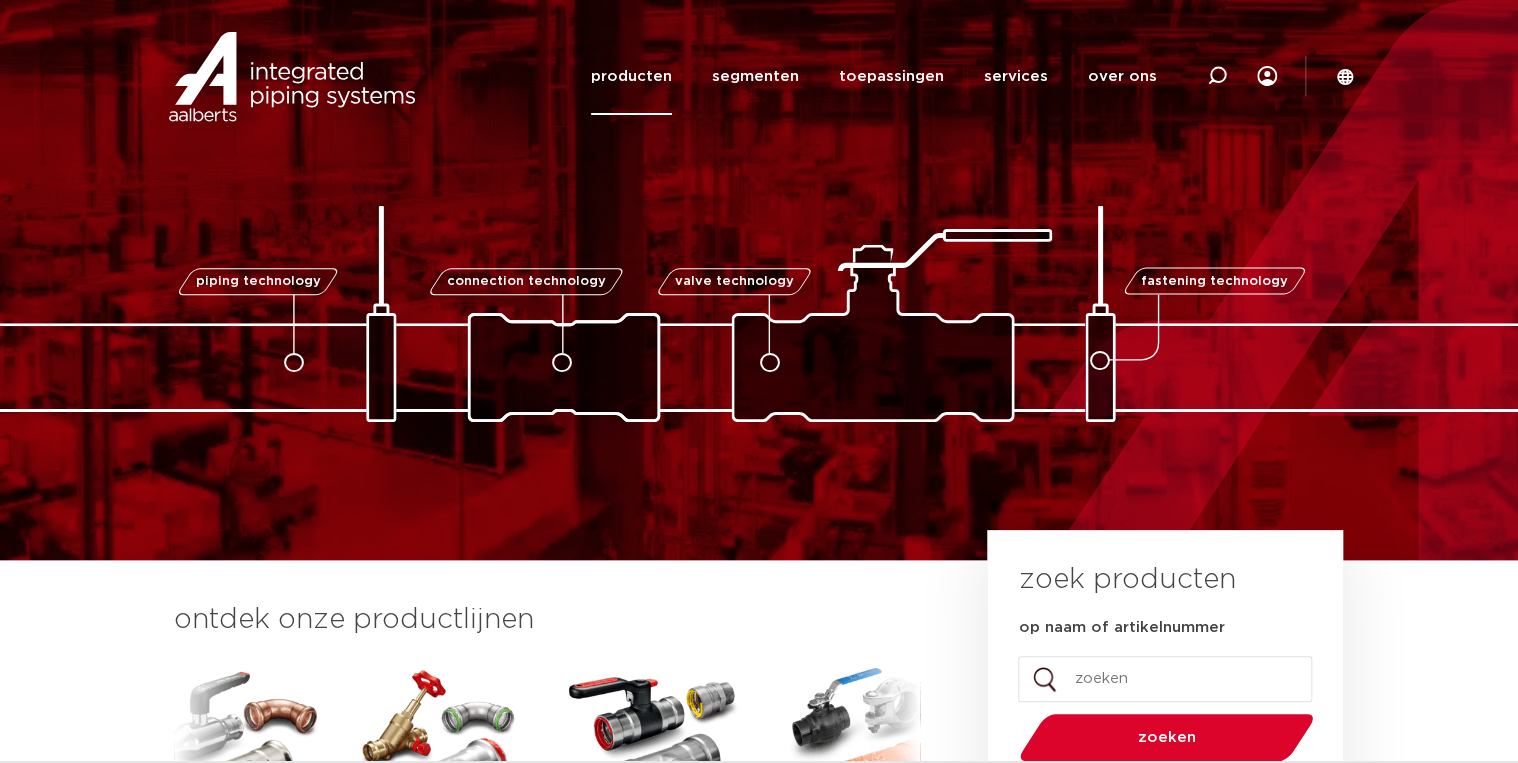 click on "producten" 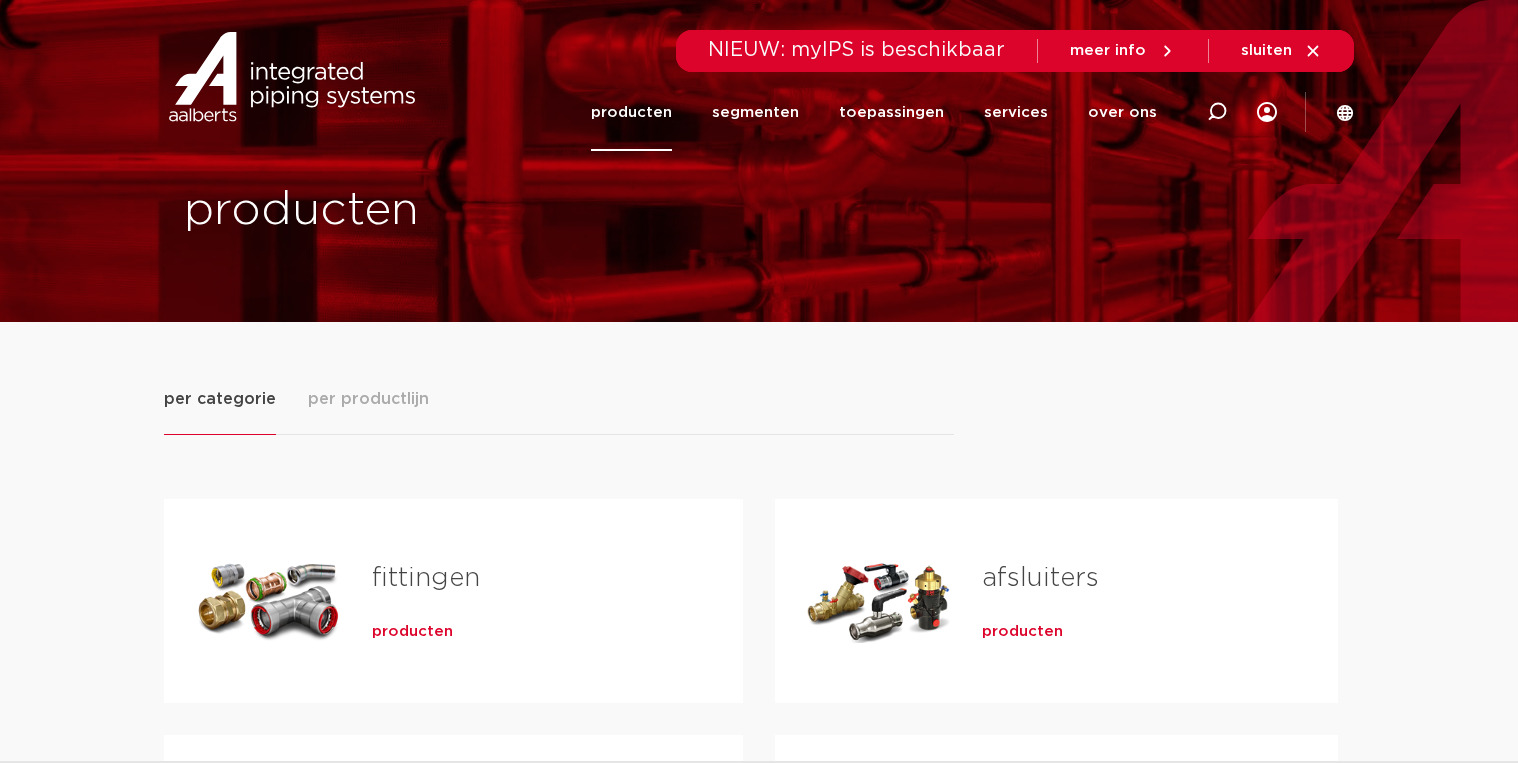 scroll, scrollTop: 0, scrollLeft: 0, axis: both 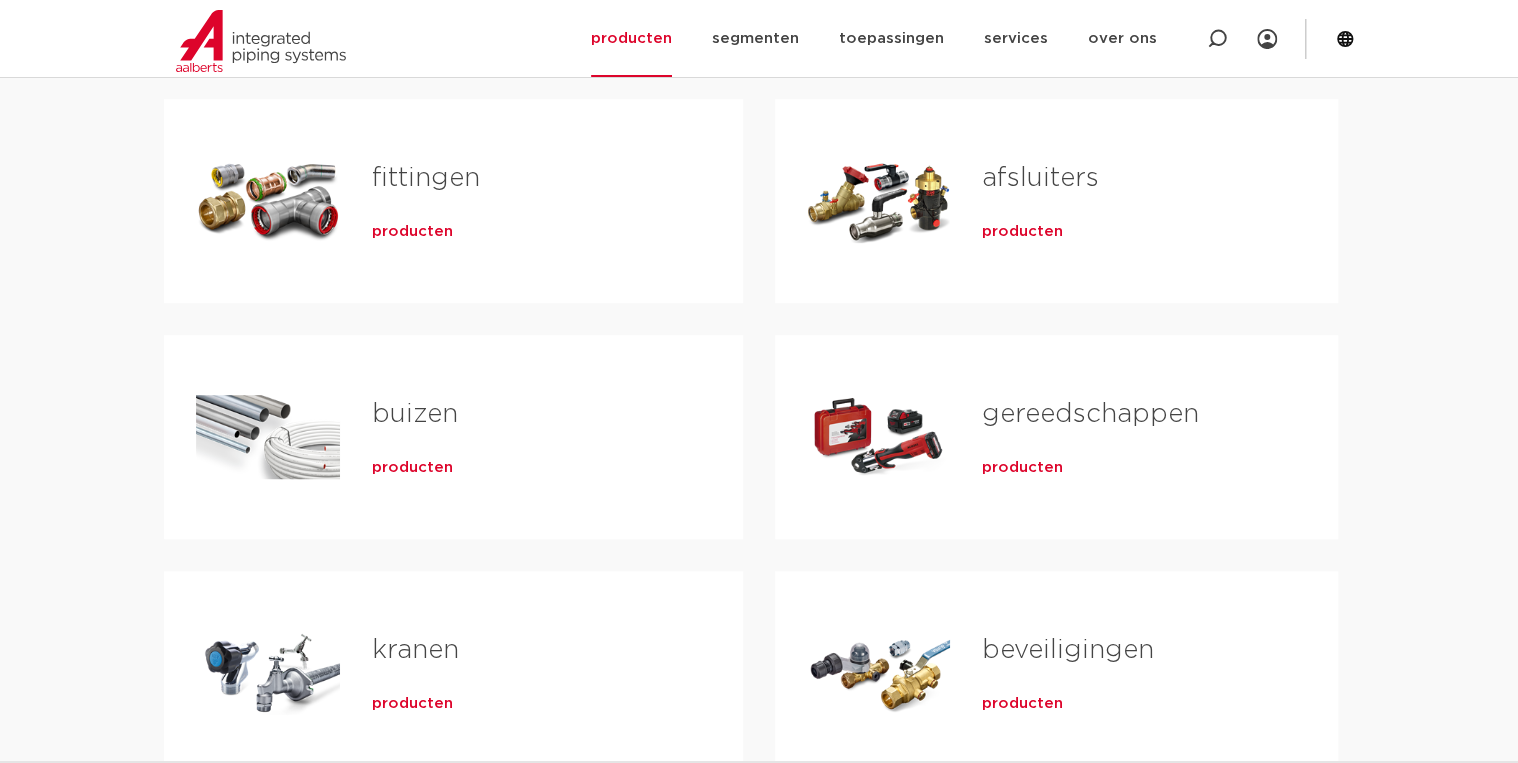 click on "fittingen" at bounding box center (426, 178) 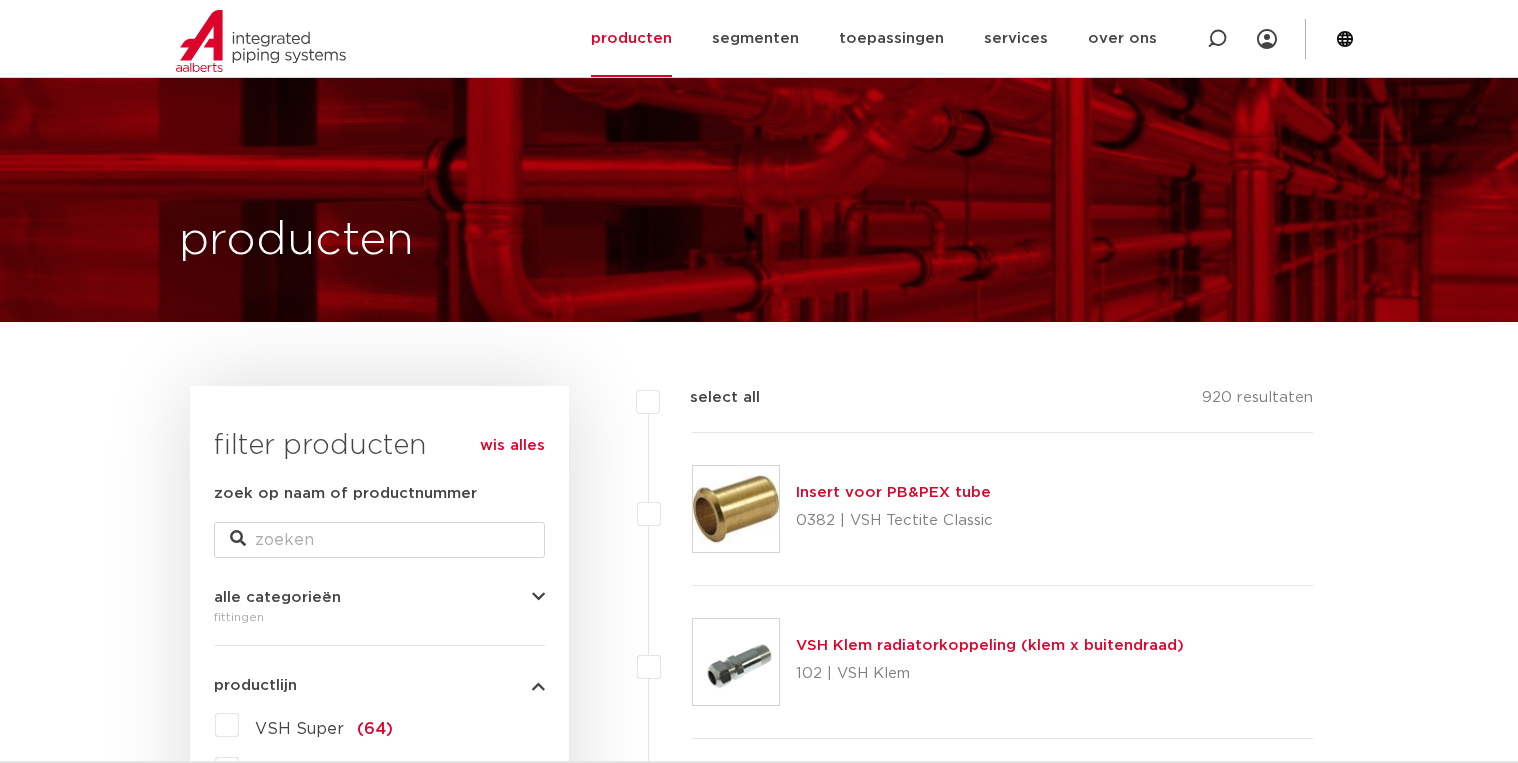 scroll, scrollTop: 800, scrollLeft: 0, axis: vertical 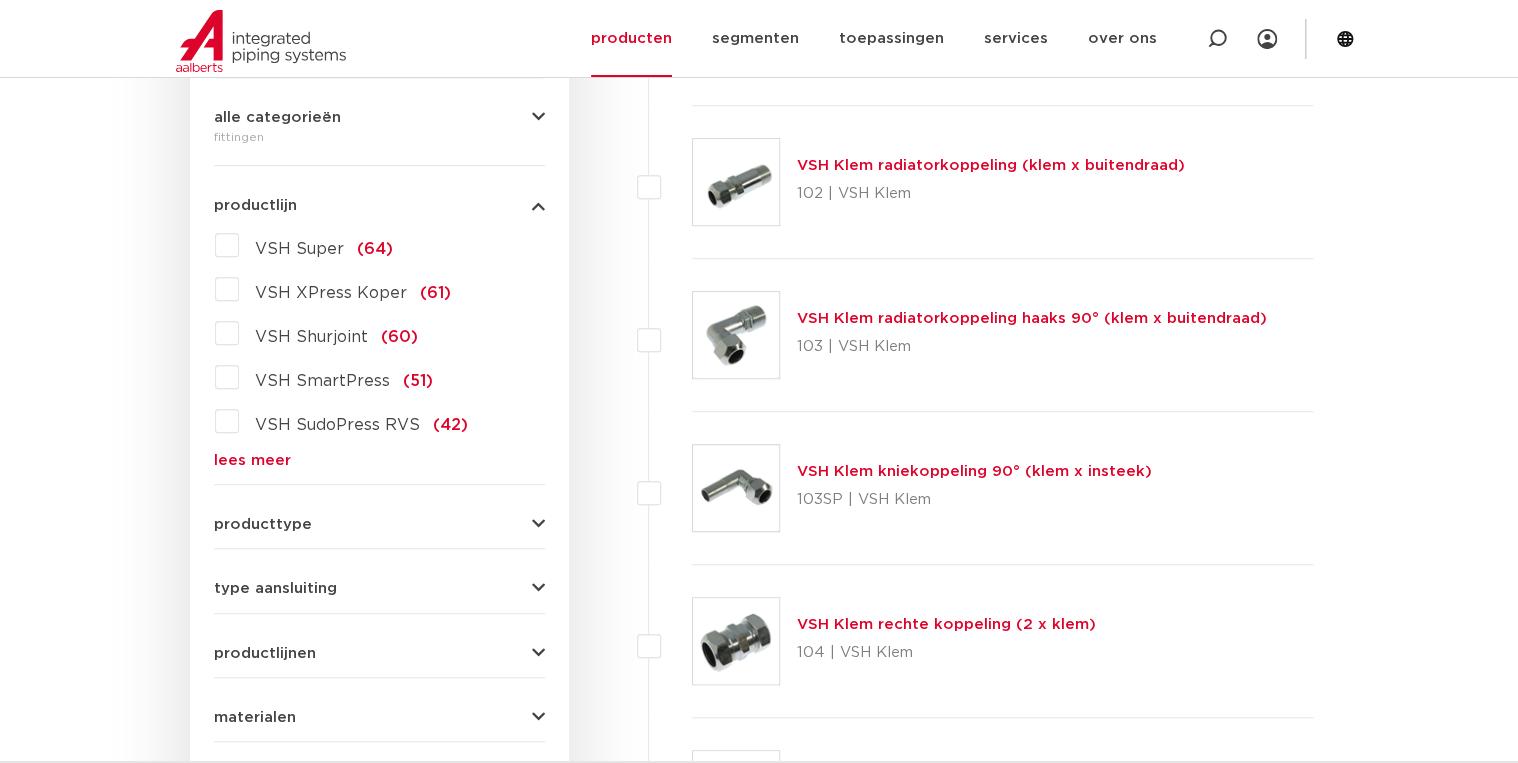 click on "lees meer" at bounding box center [379, 460] 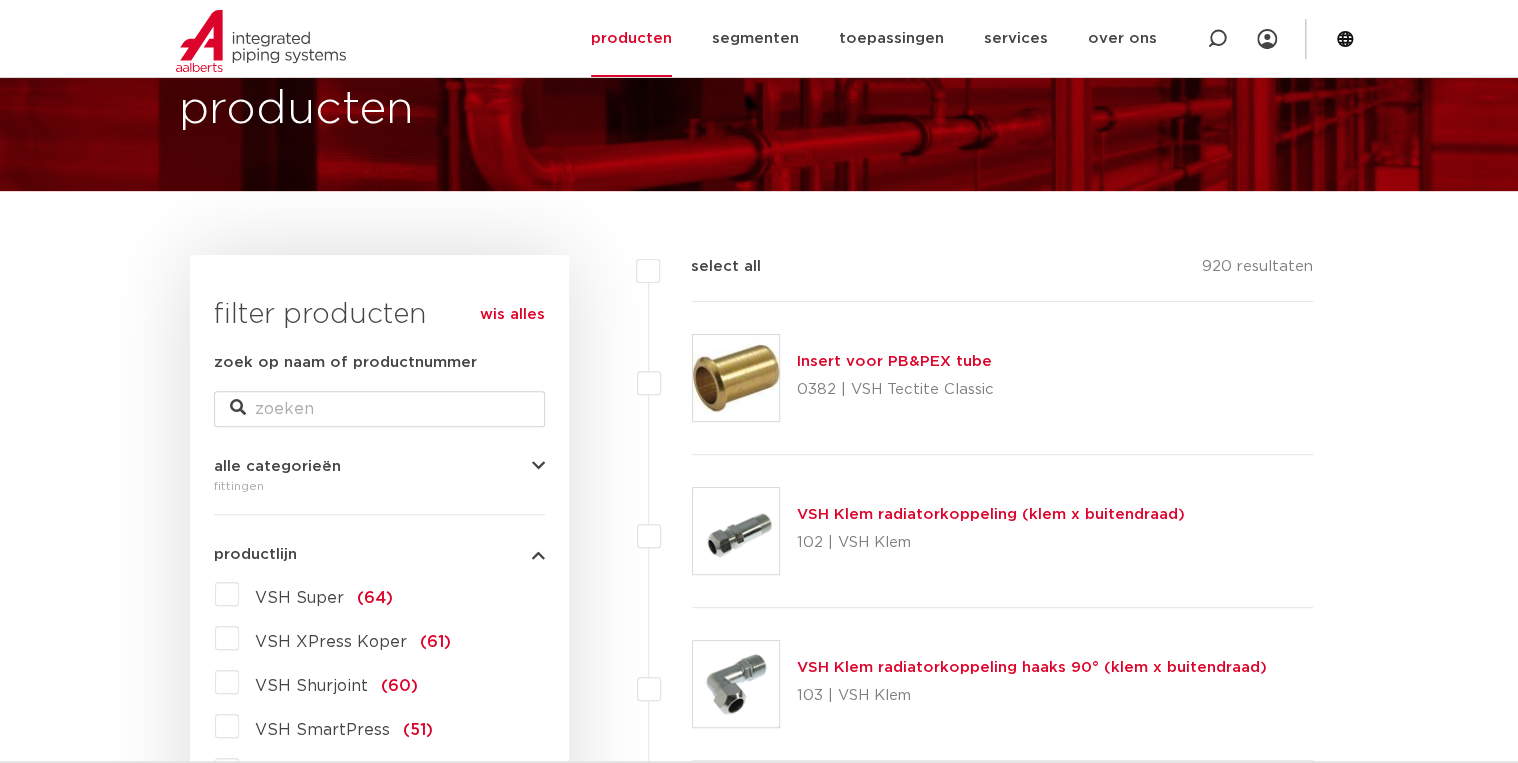 scroll, scrollTop: 160, scrollLeft: 0, axis: vertical 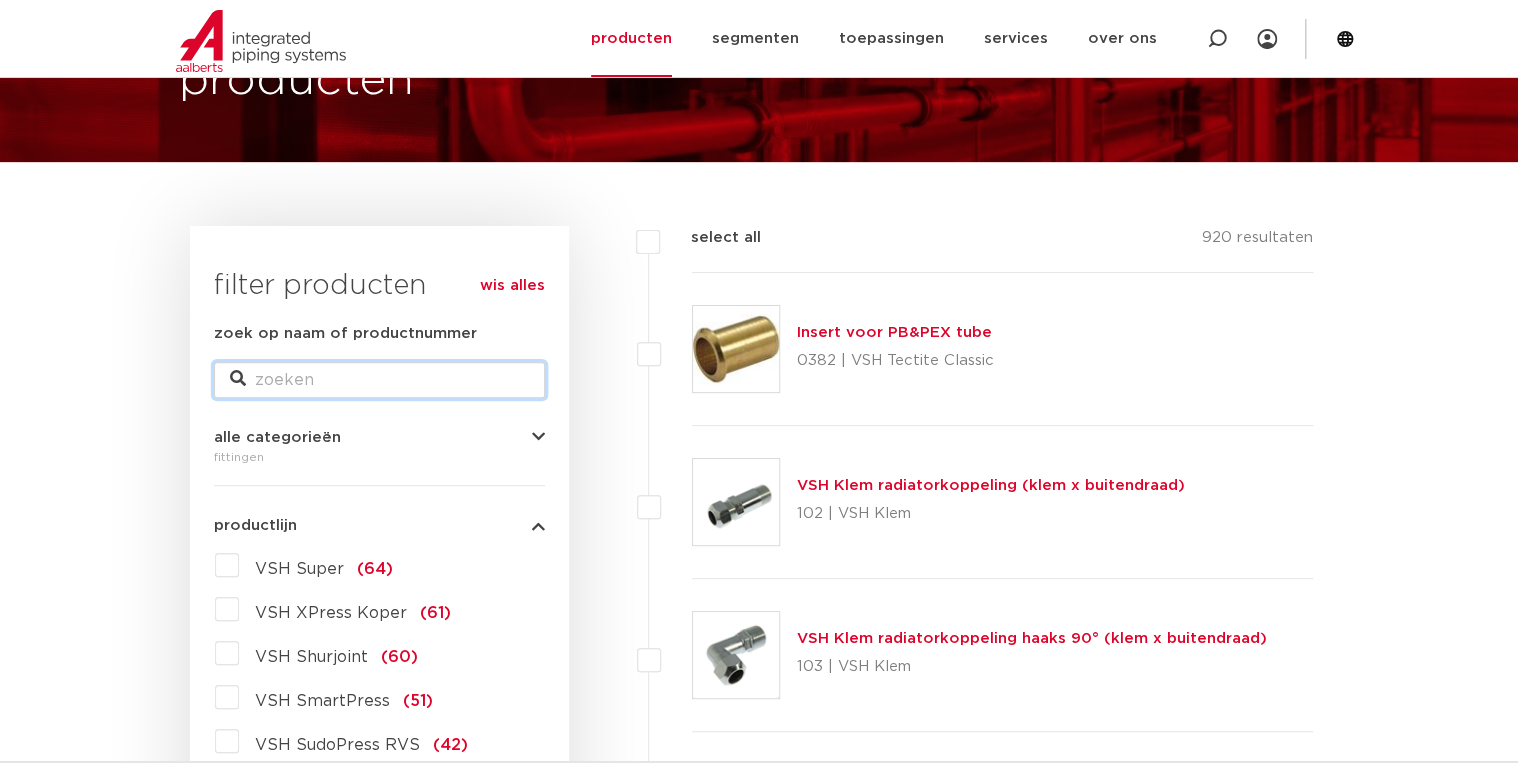 click on "zoek op naam of productnummer" at bounding box center [379, 380] 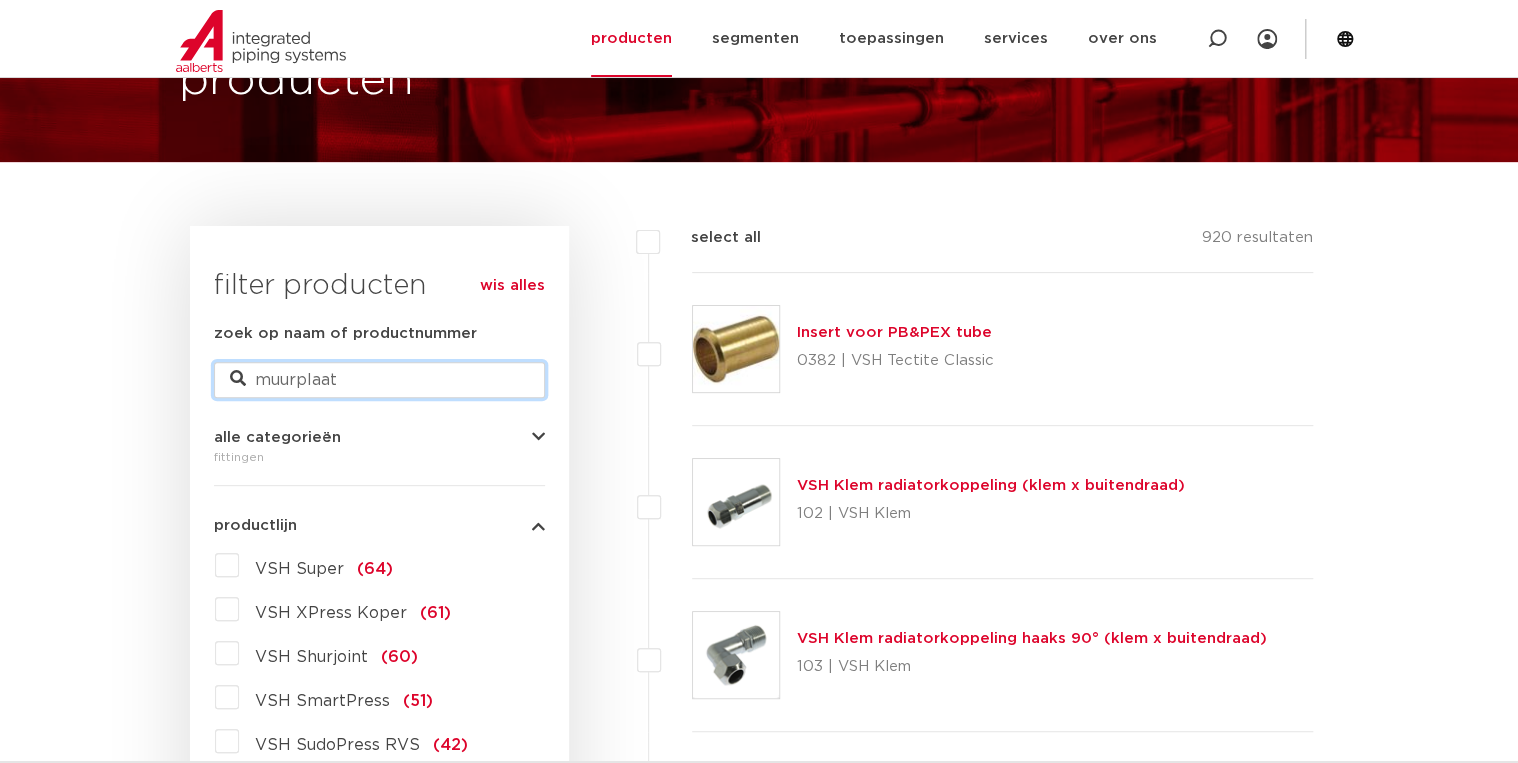 type on "muurplaat" 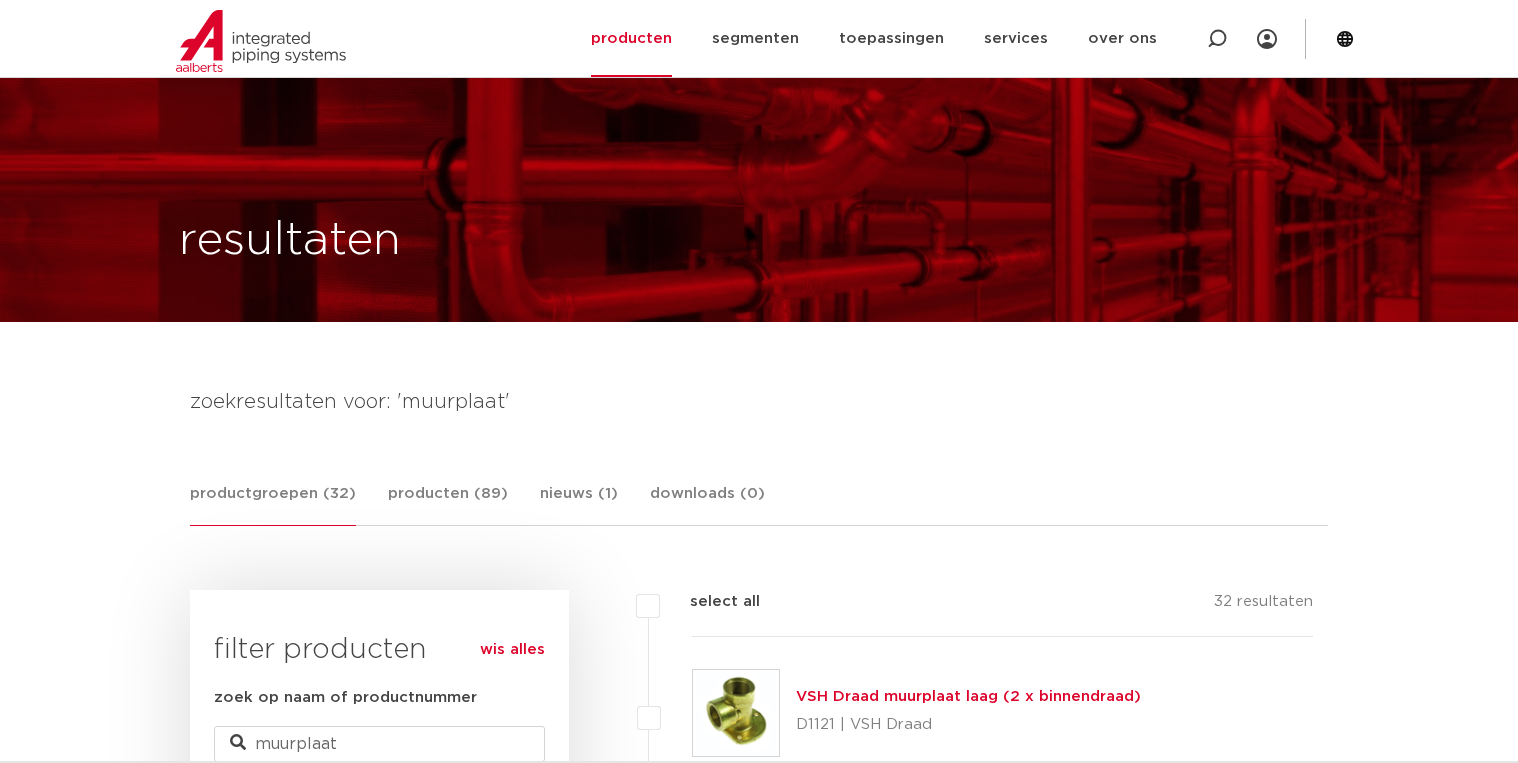 scroll, scrollTop: 160, scrollLeft: 0, axis: vertical 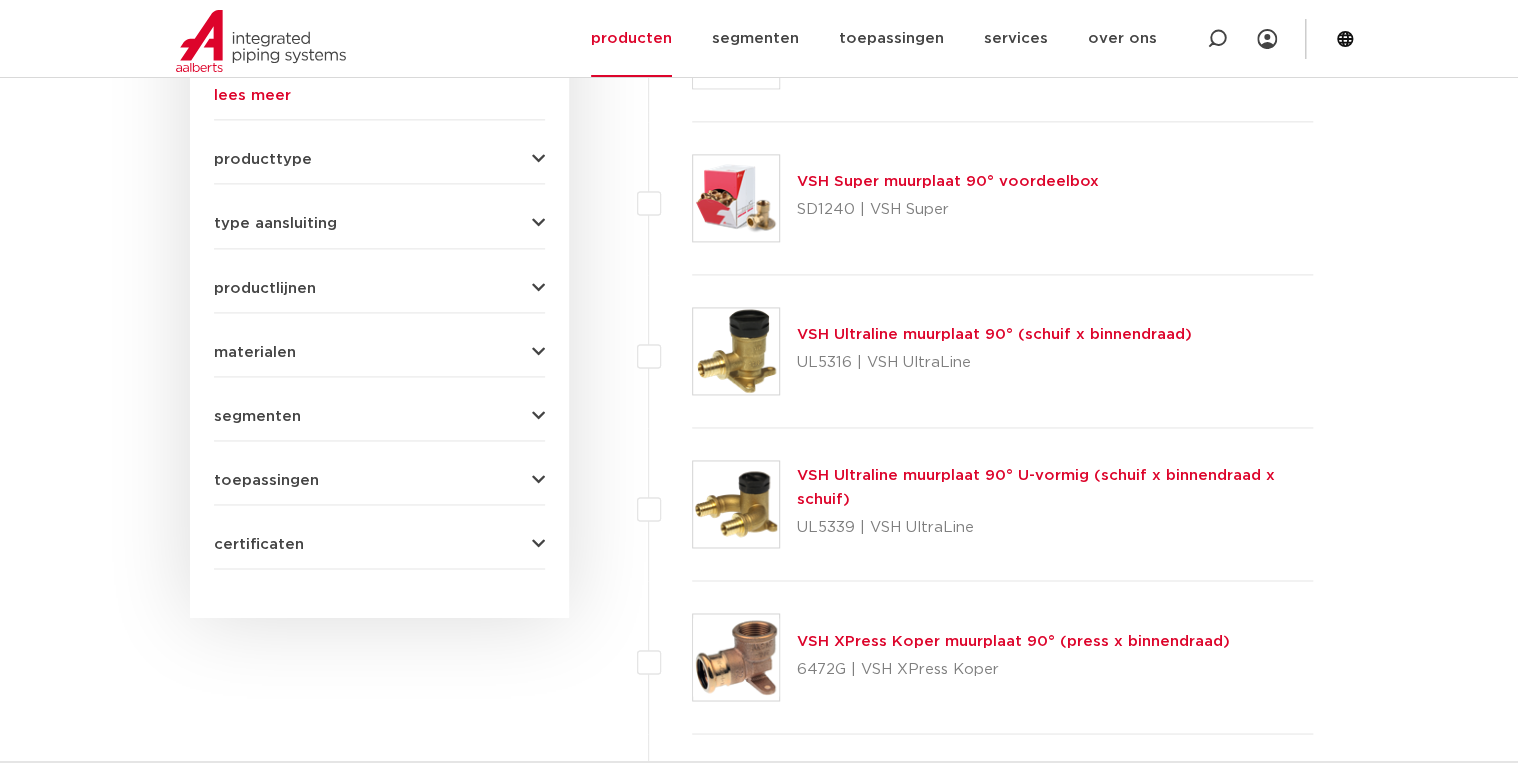 click on "zoek op naam of productnummer
muurplaat
alle categorieën
fittingen
afsluiters
buizen
gereedschappen
kranen" at bounding box center [379, -13] 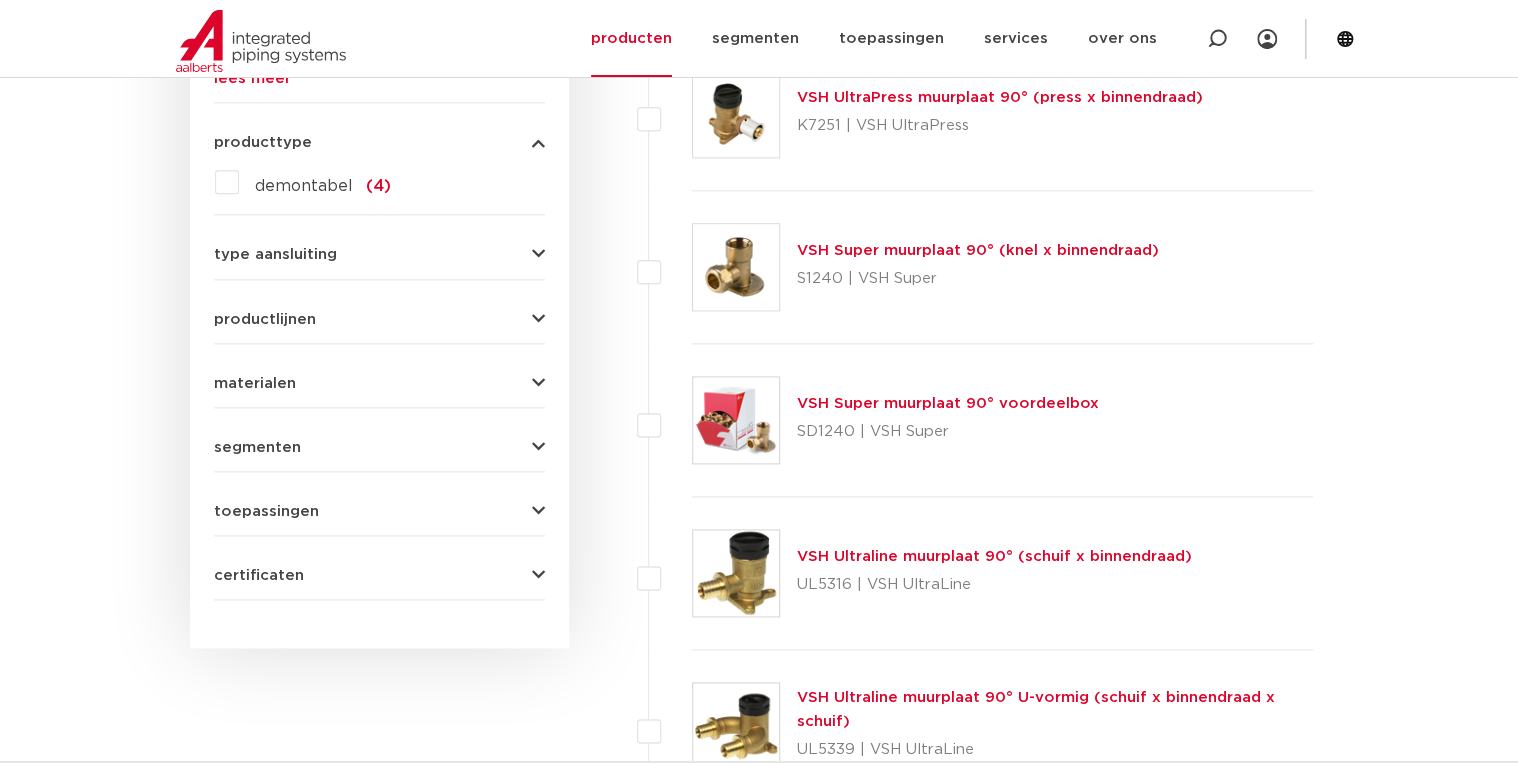 scroll, scrollTop: 1024, scrollLeft: 0, axis: vertical 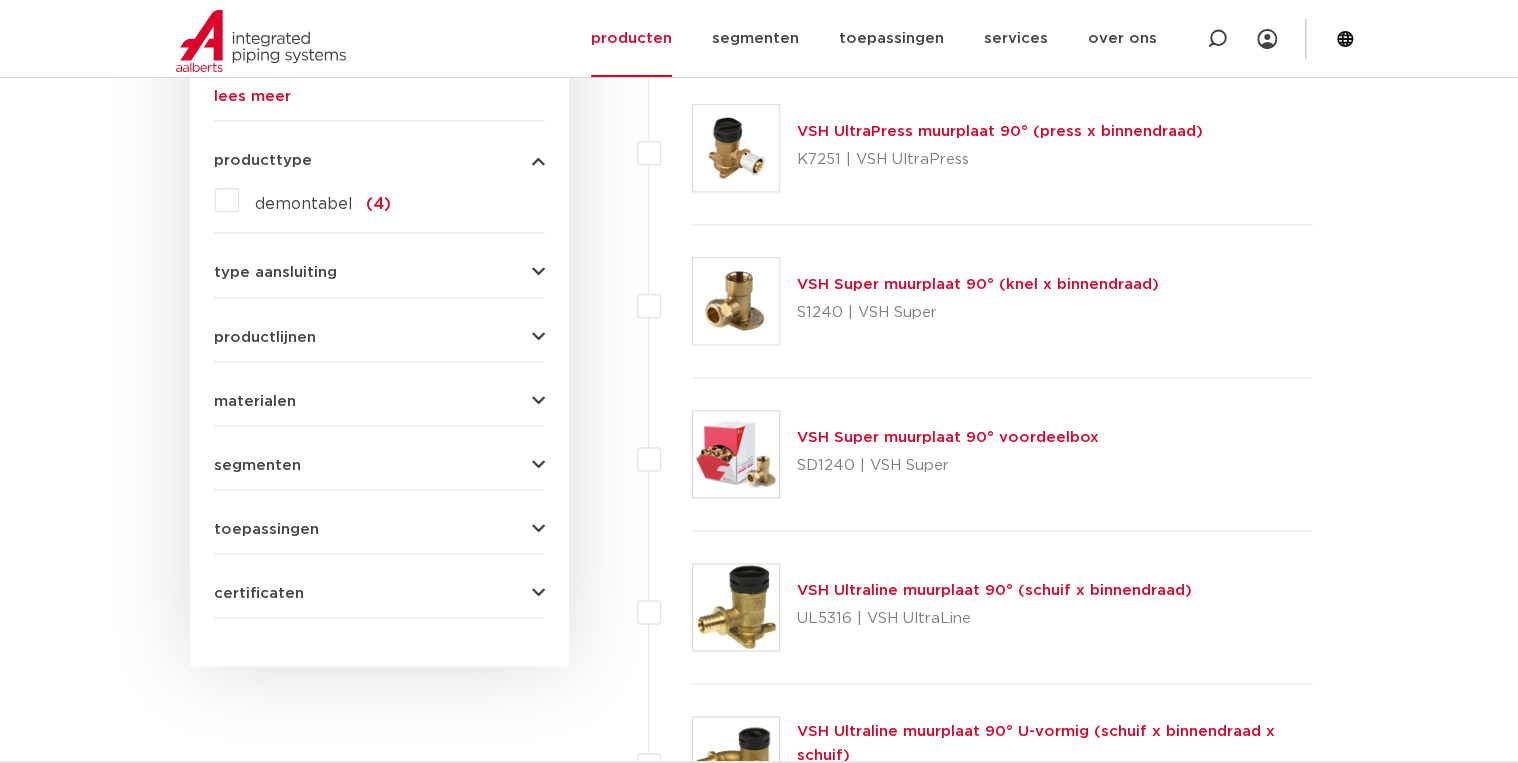 click on "type aansluiting" at bounding box center (275, 272) 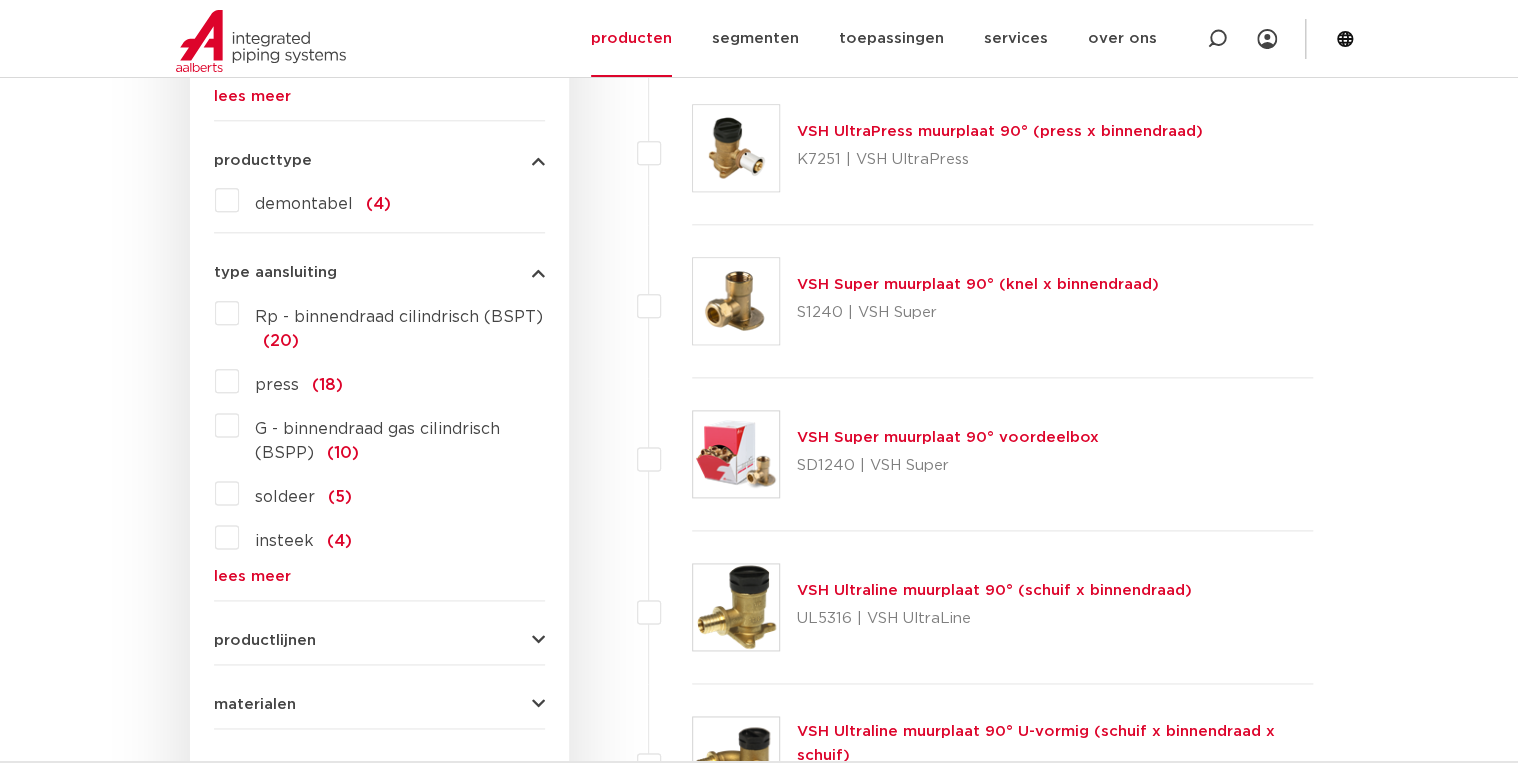 click on "soldeer" at bounding box center [285, 497] 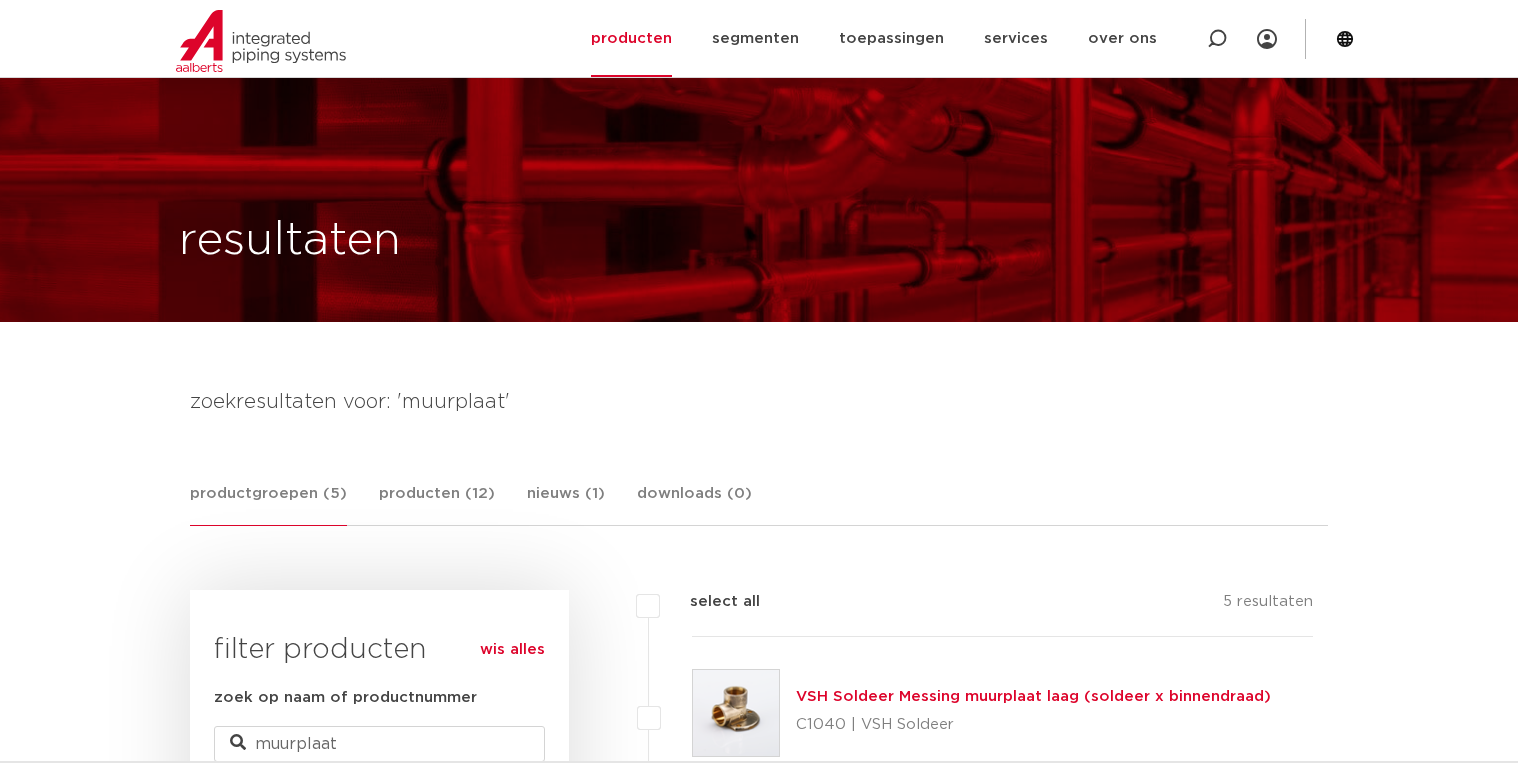 scroll, scrollTop: 794, scrollLeft: 0, axis: vertical 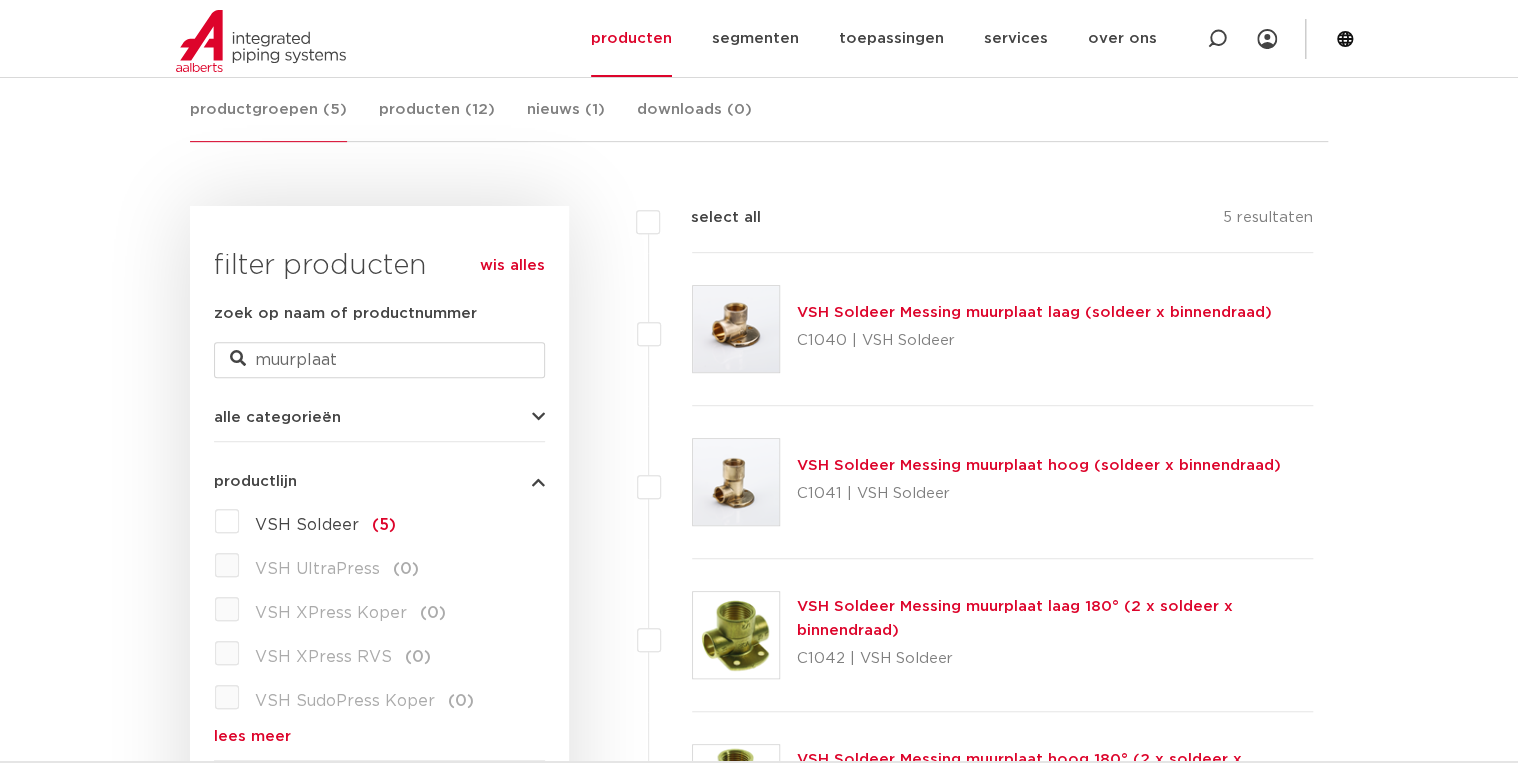 click on "VSH Soldeer Messing muurplaat laag (soldeer x binnendraad)" at bounding box center [1033, 312] 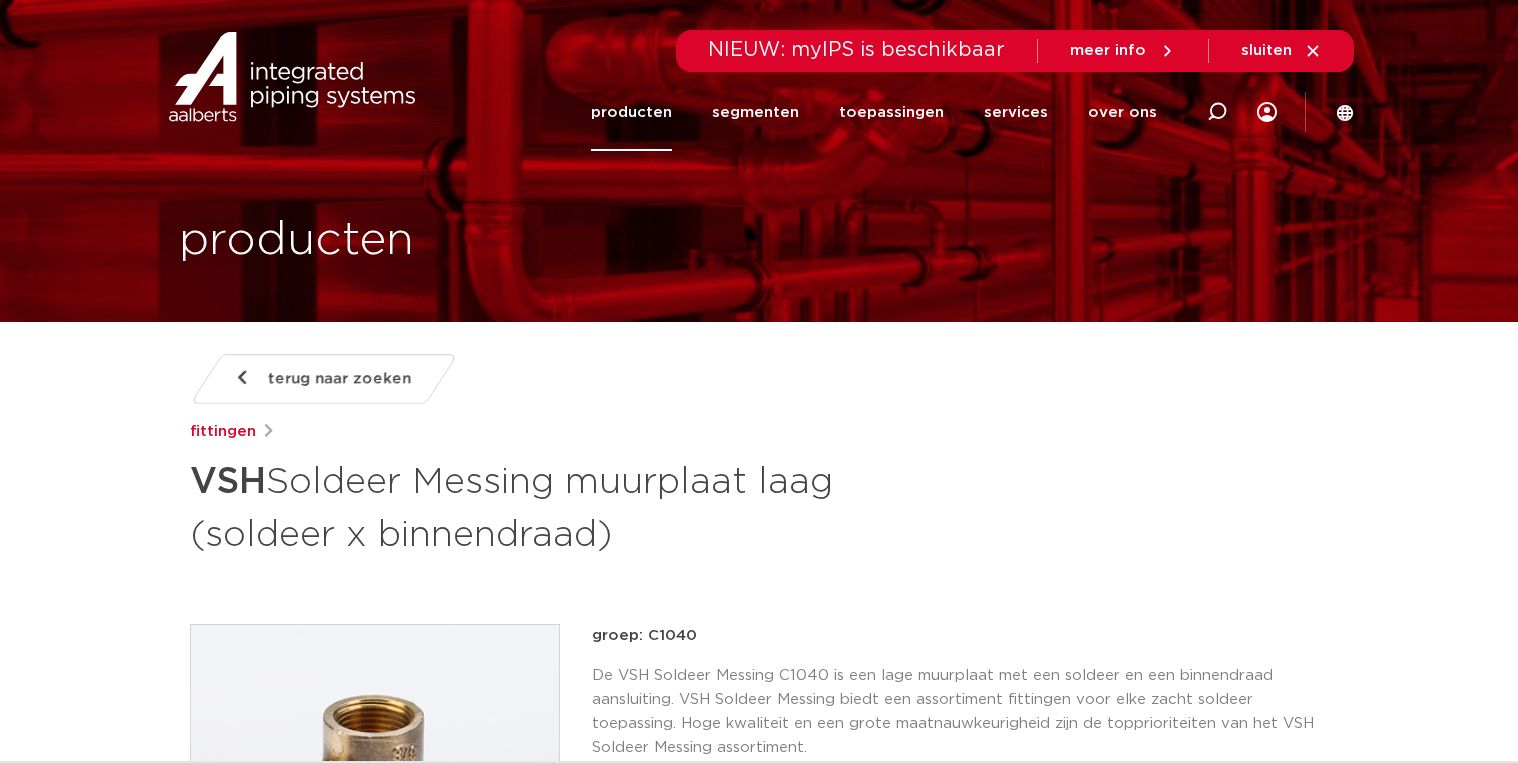 scroll, scrollTop: 0, scrollLeft: 0, axis: both 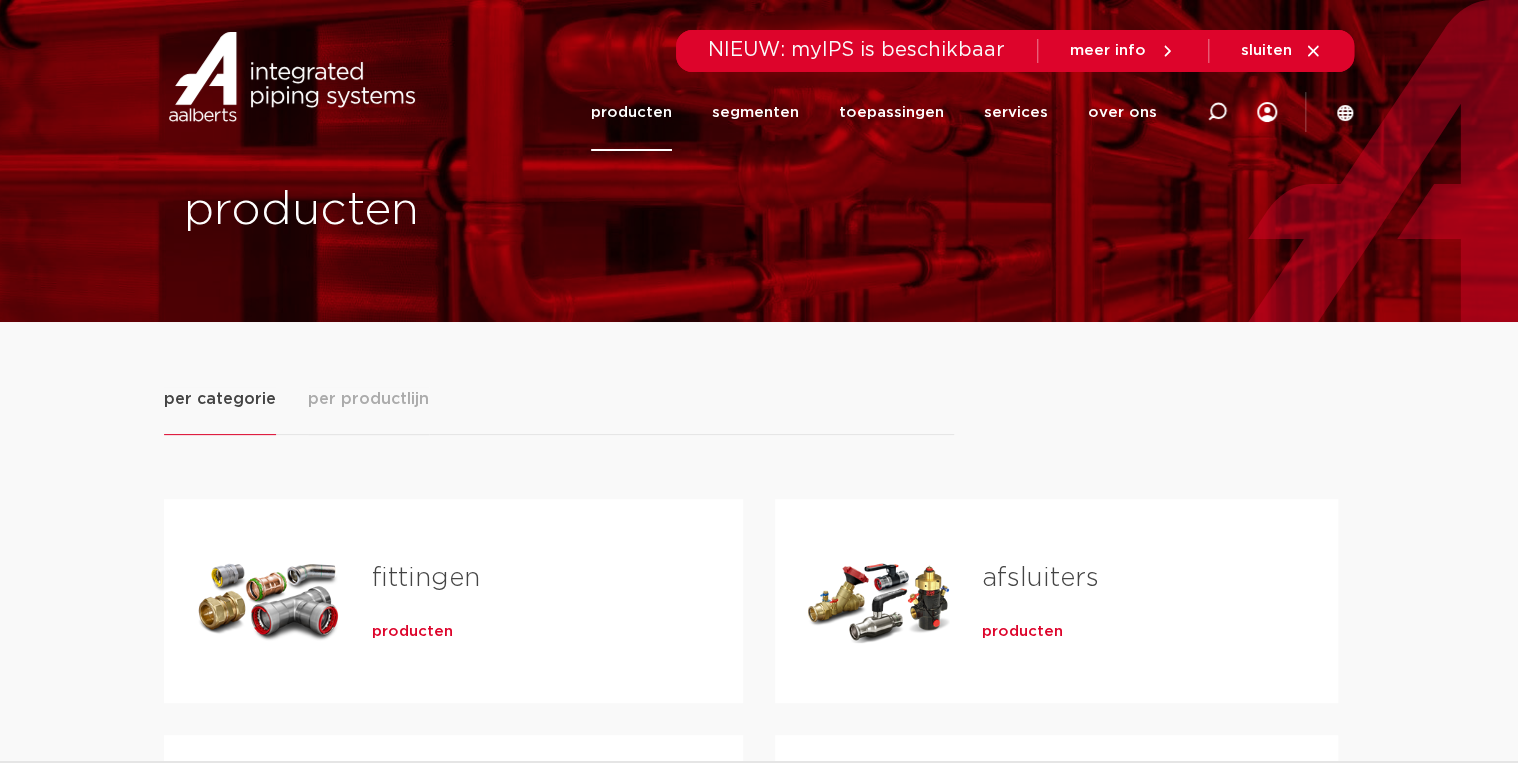 click on "producten" 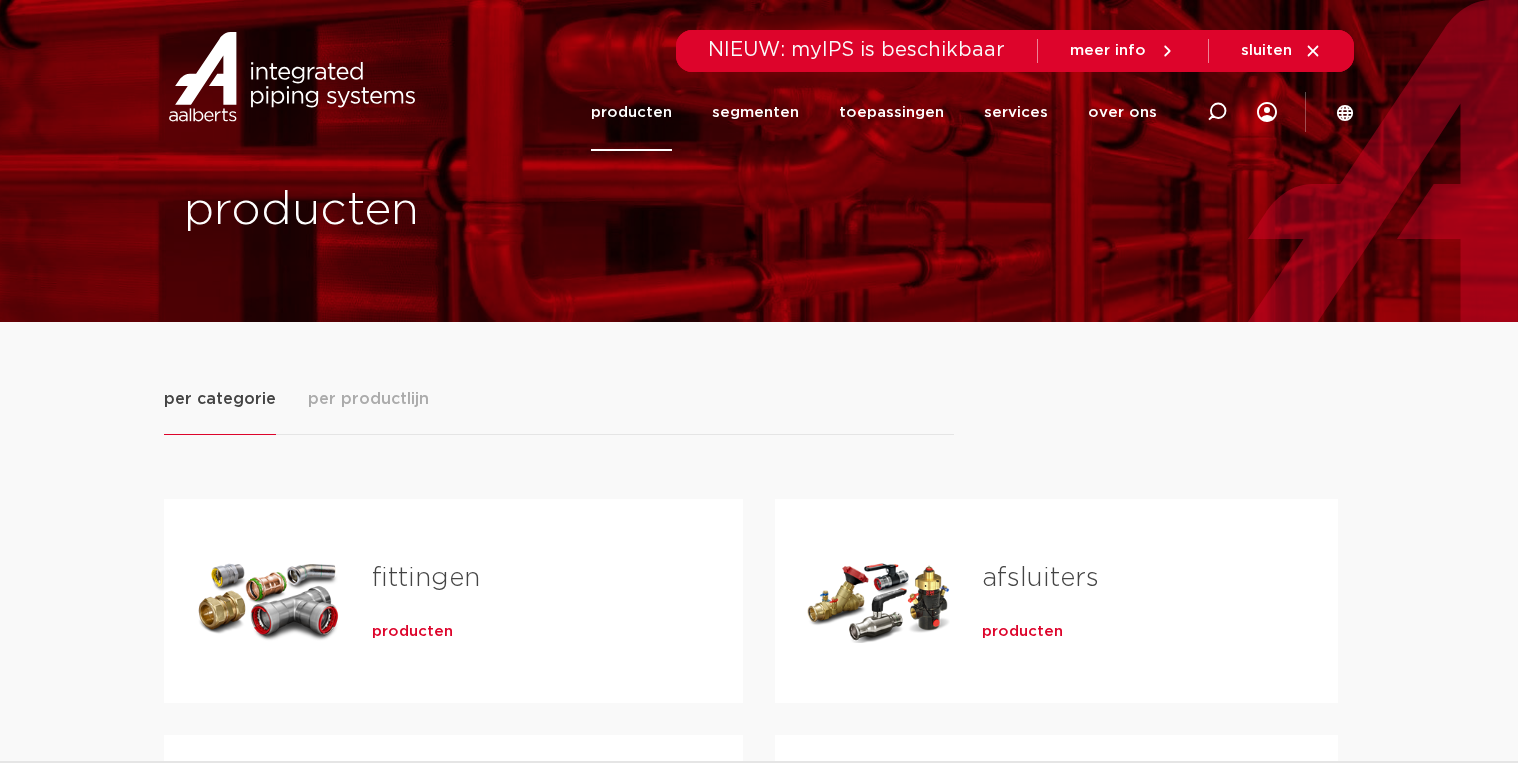 scroll, scrollTop: 0, scrollLeft: 0, axis: both 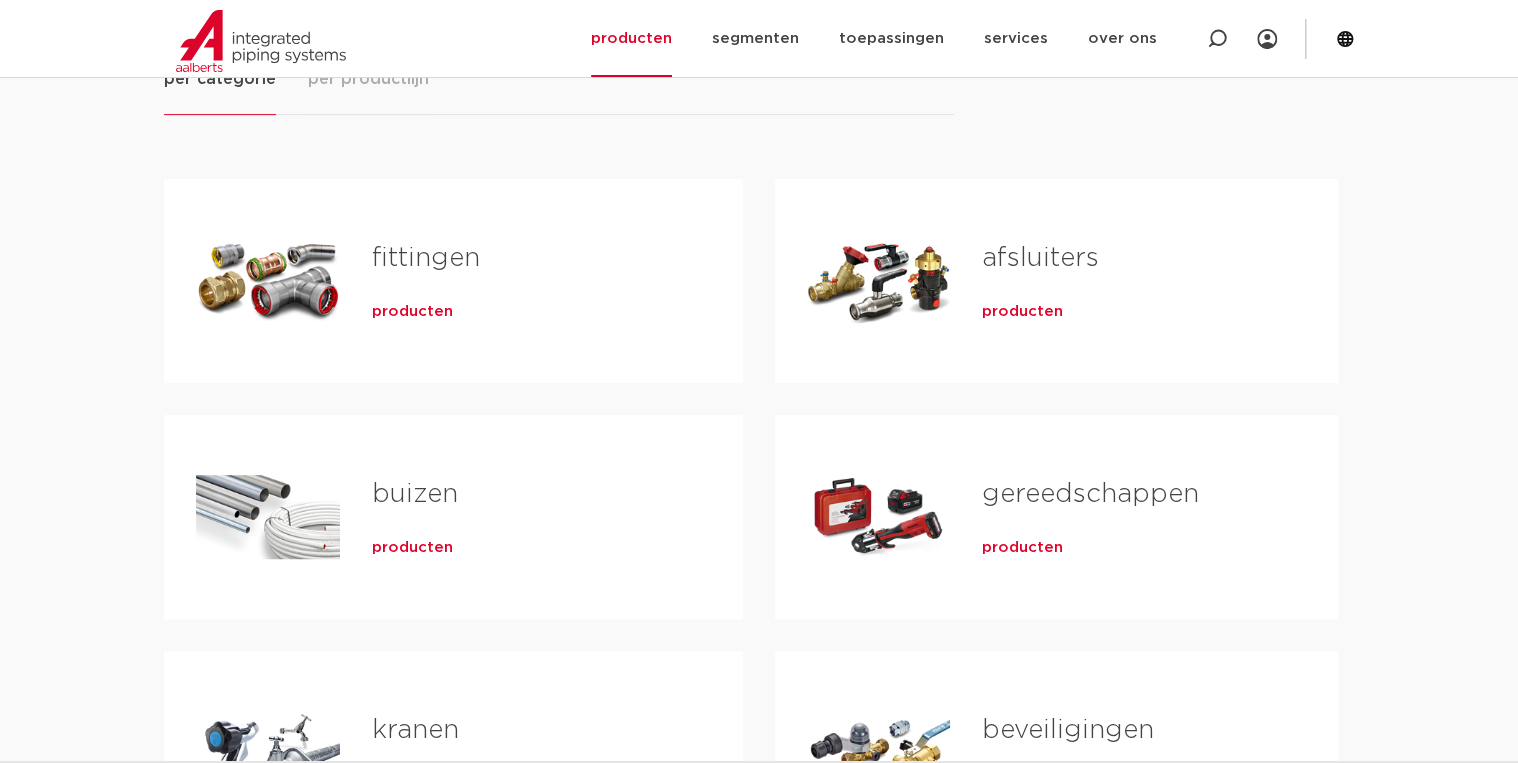 click on "fittingen" at bounding box center [426, 258] 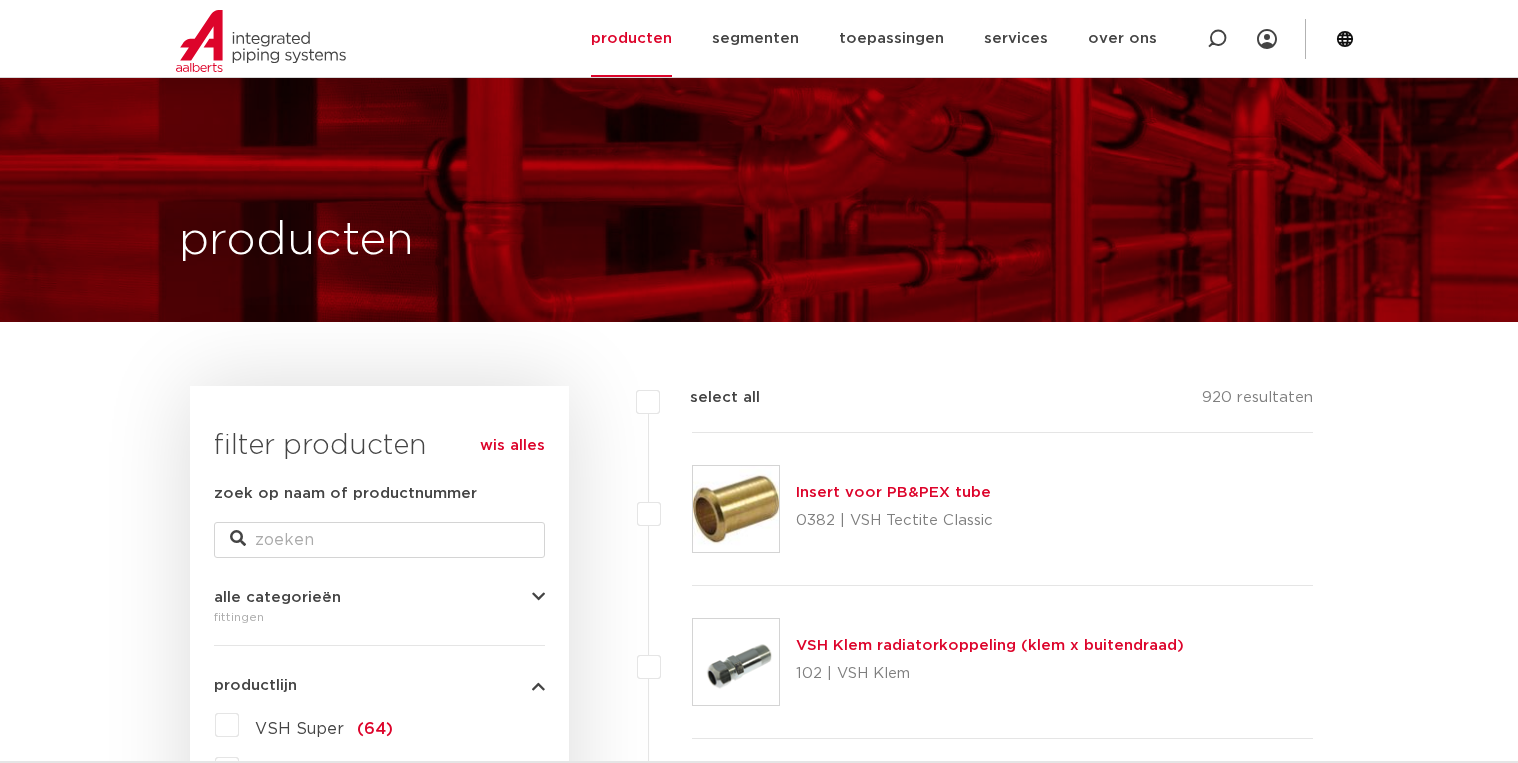 scroll, scrollTop: 384, scrollLeft: 0, axis: vertical 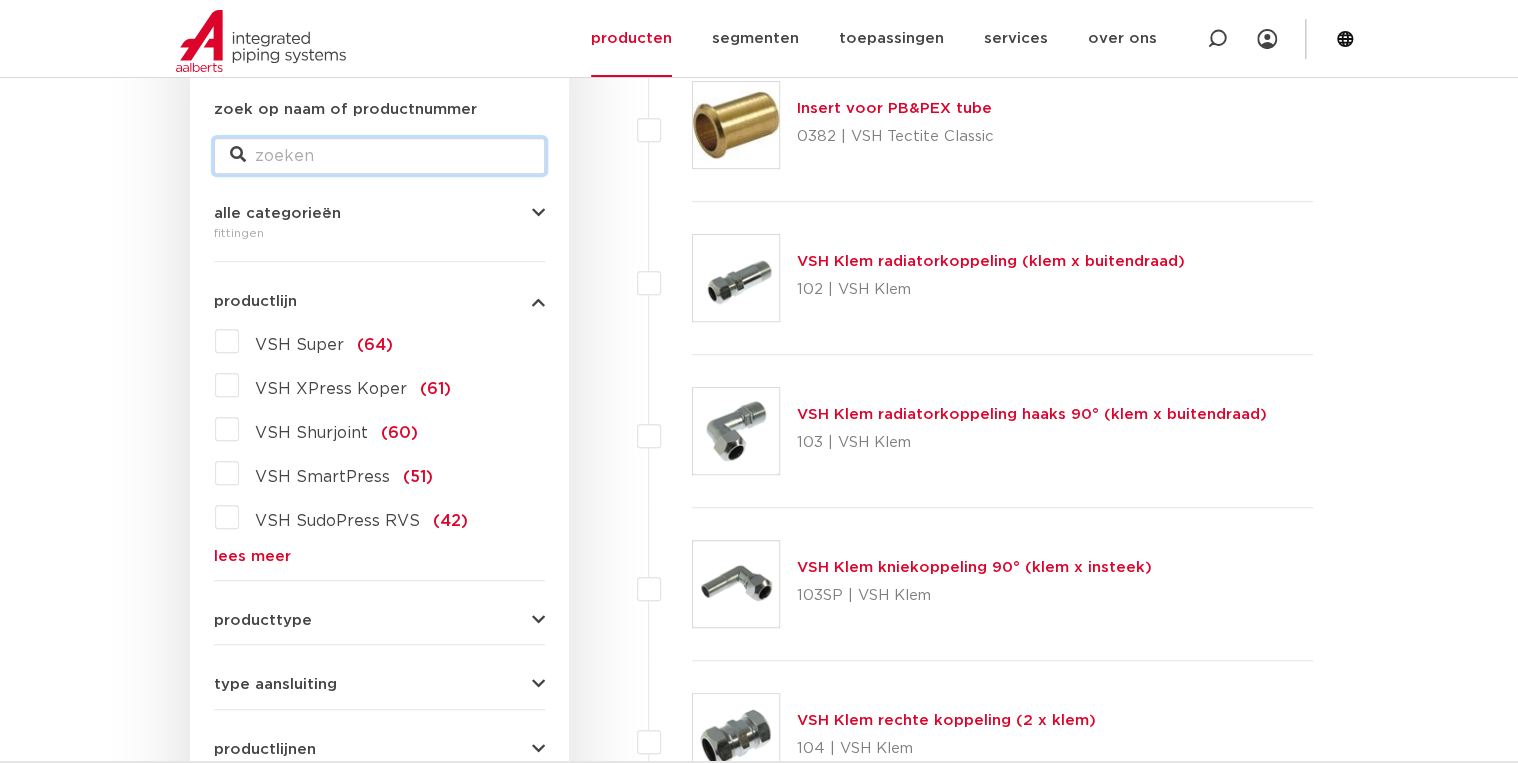 click on "zoek op naam of productnummer" at bounding box center (379, 156) 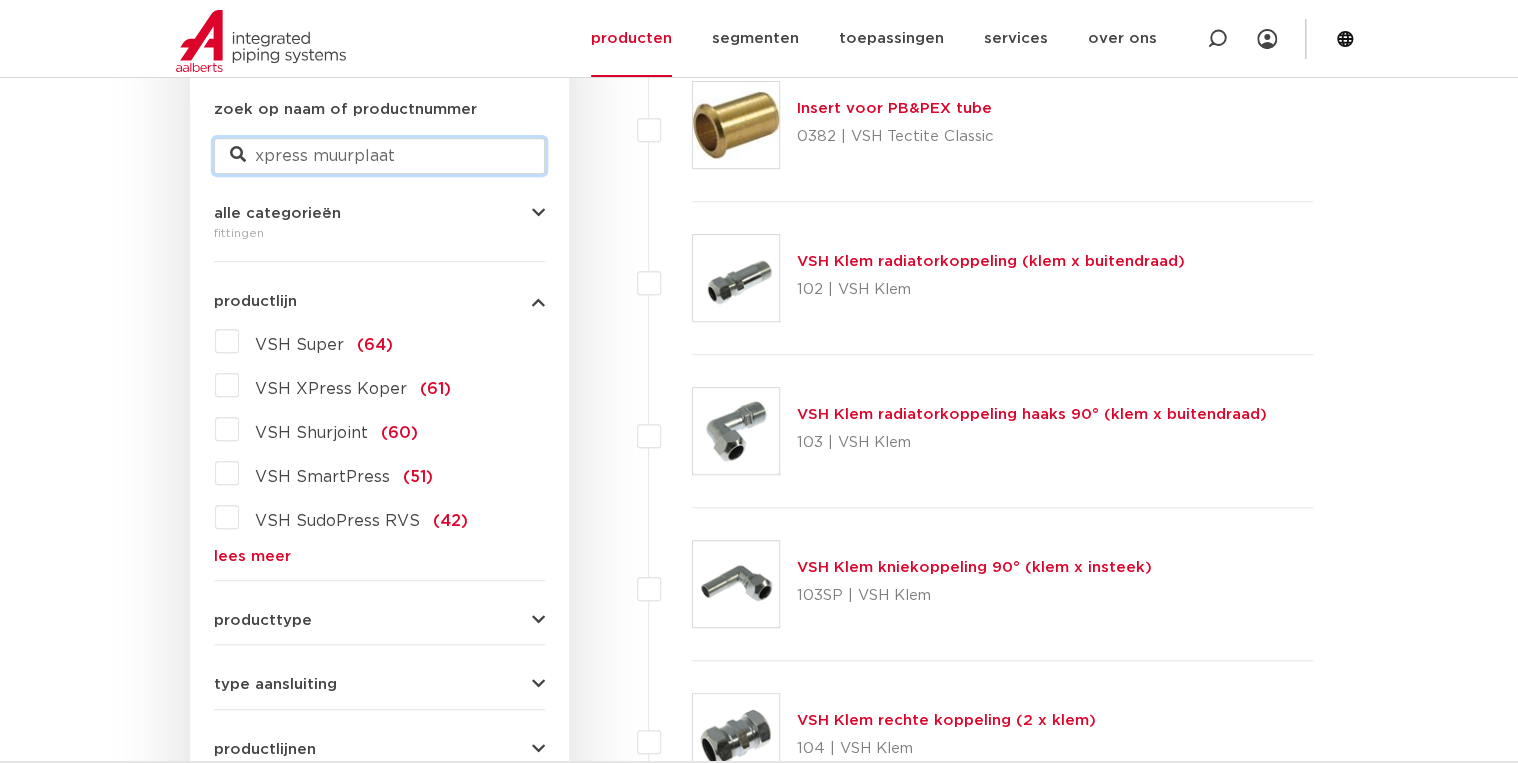 type on "xpress muurplaat" 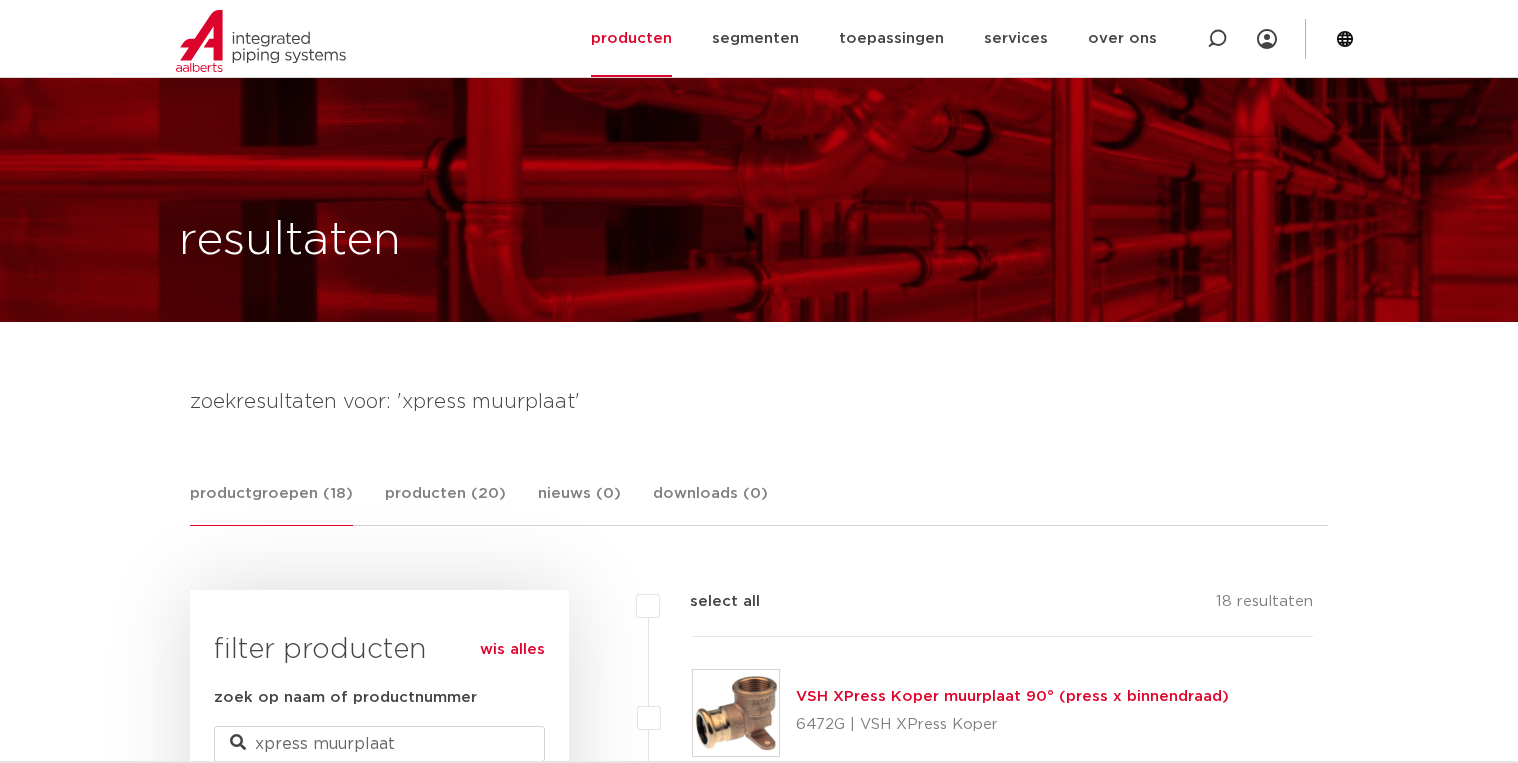 scroll, scrollTop: 384, scrollLeft: 0, axis: vertical 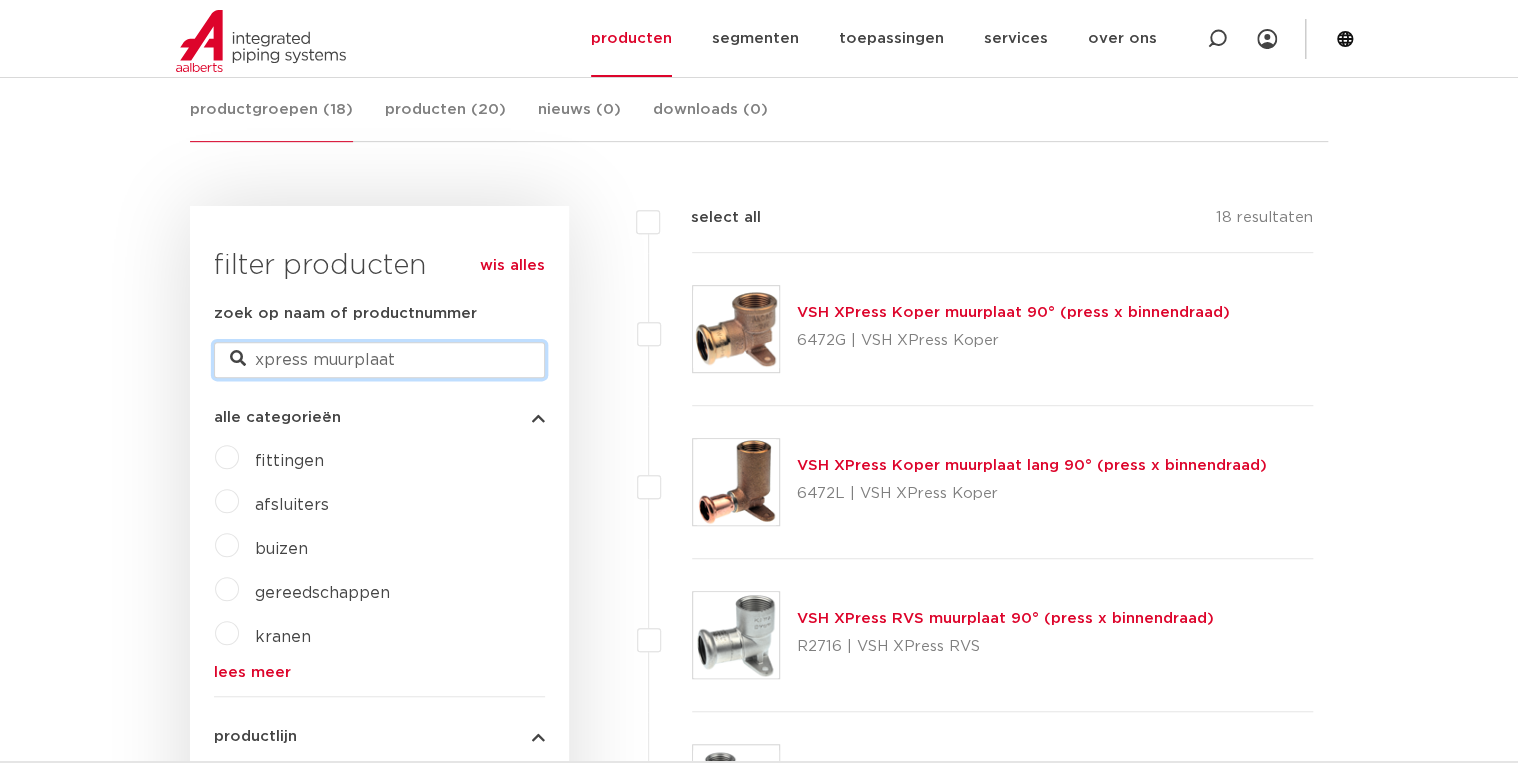 click on "xpress muurplaat" at bounding box center (379, 360) 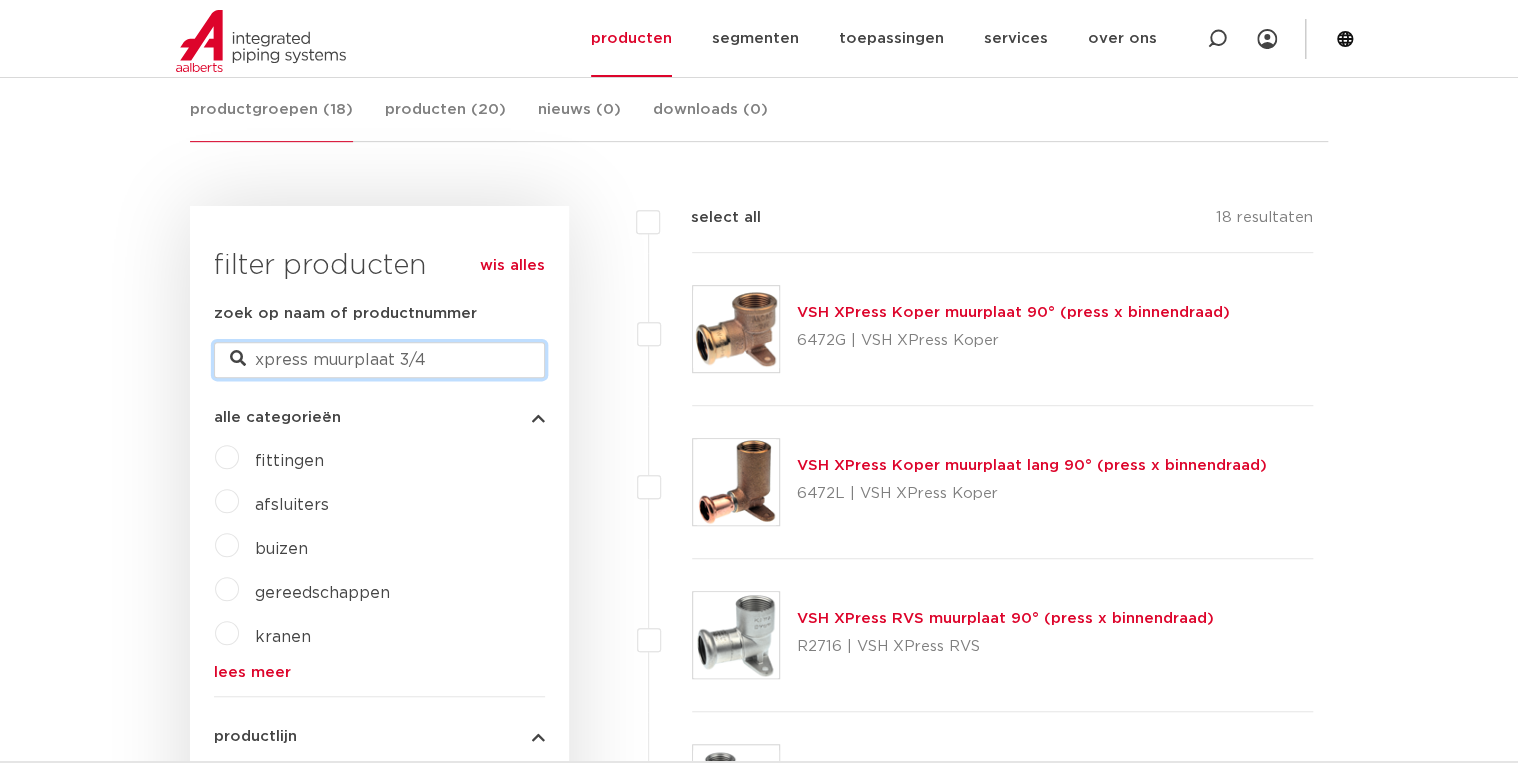 type on "xpress muurplaat 3/4" 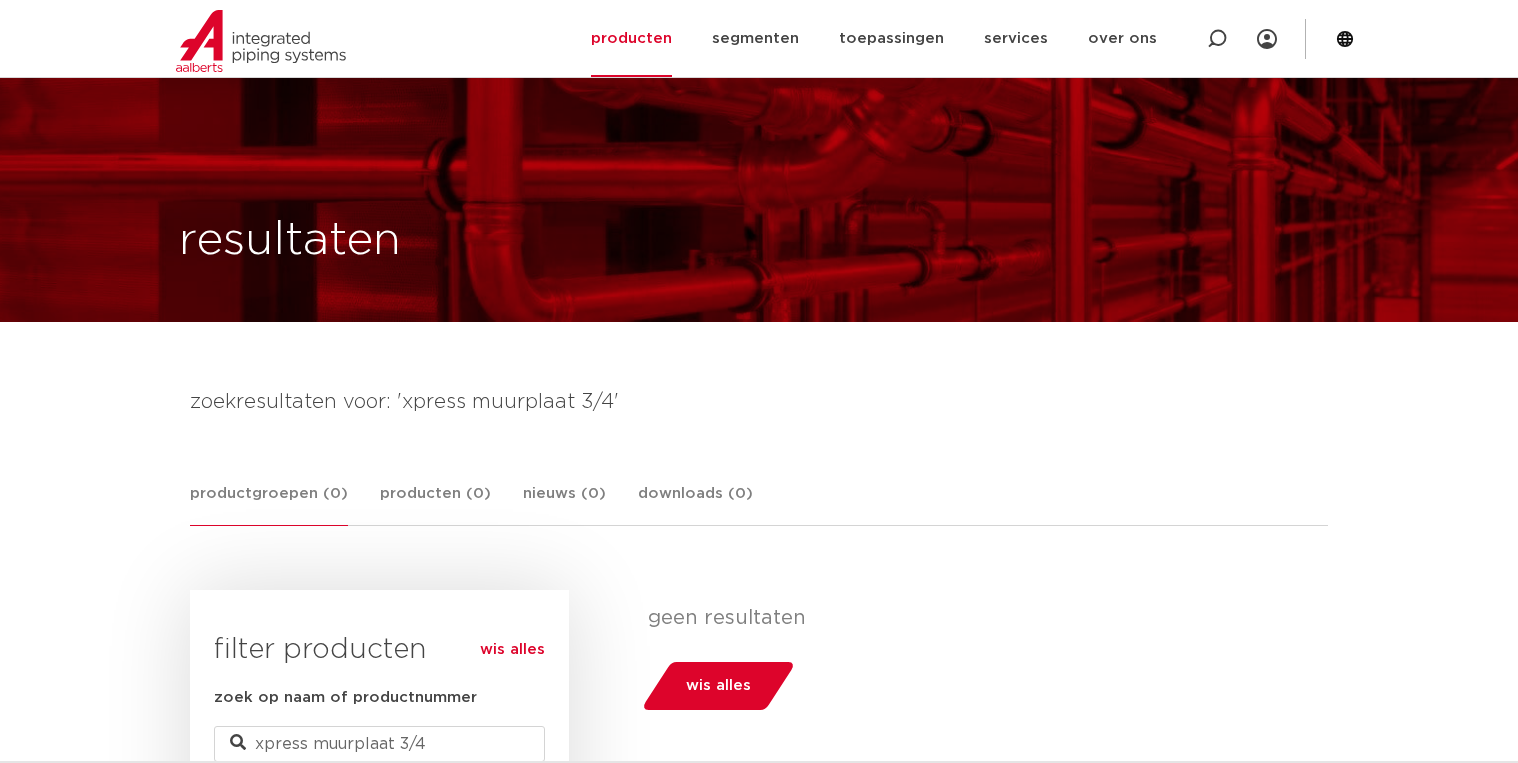 scroll, scrollTop: 384, scrollLeft: 0, axis: vertical 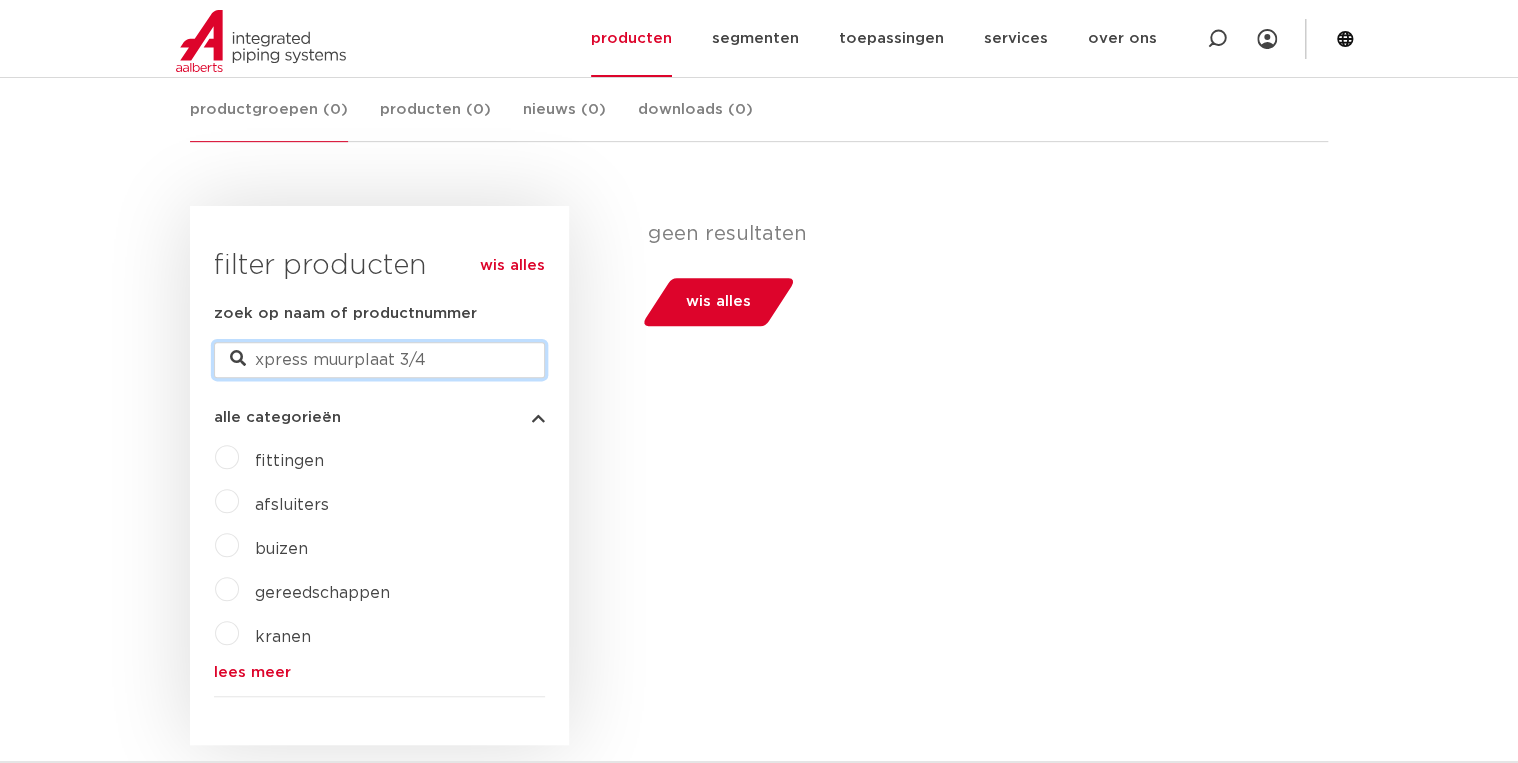 click on "xpress muurplaat 3/4" at bounding box center (379, 360) 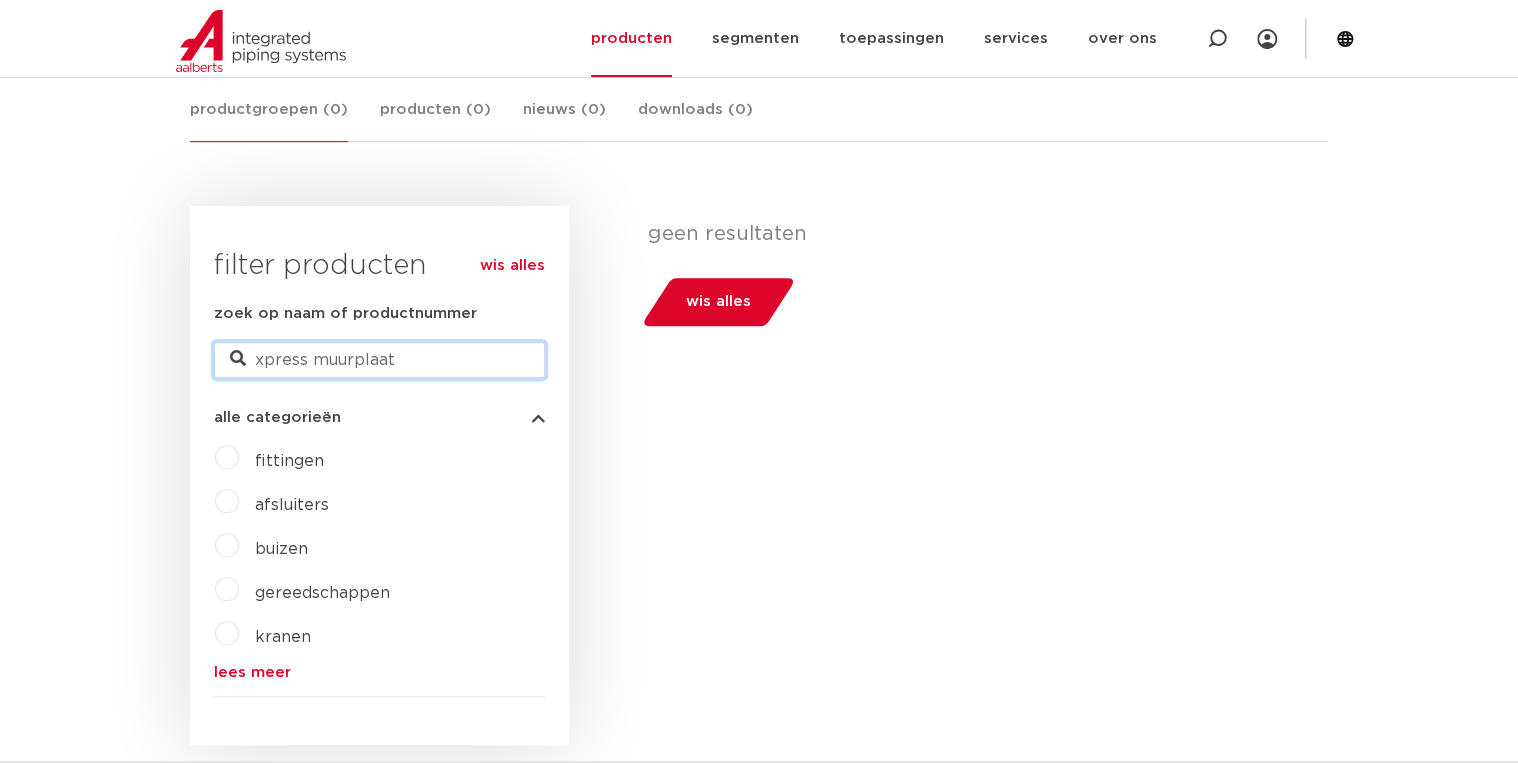 type on "xpress muurplaat" 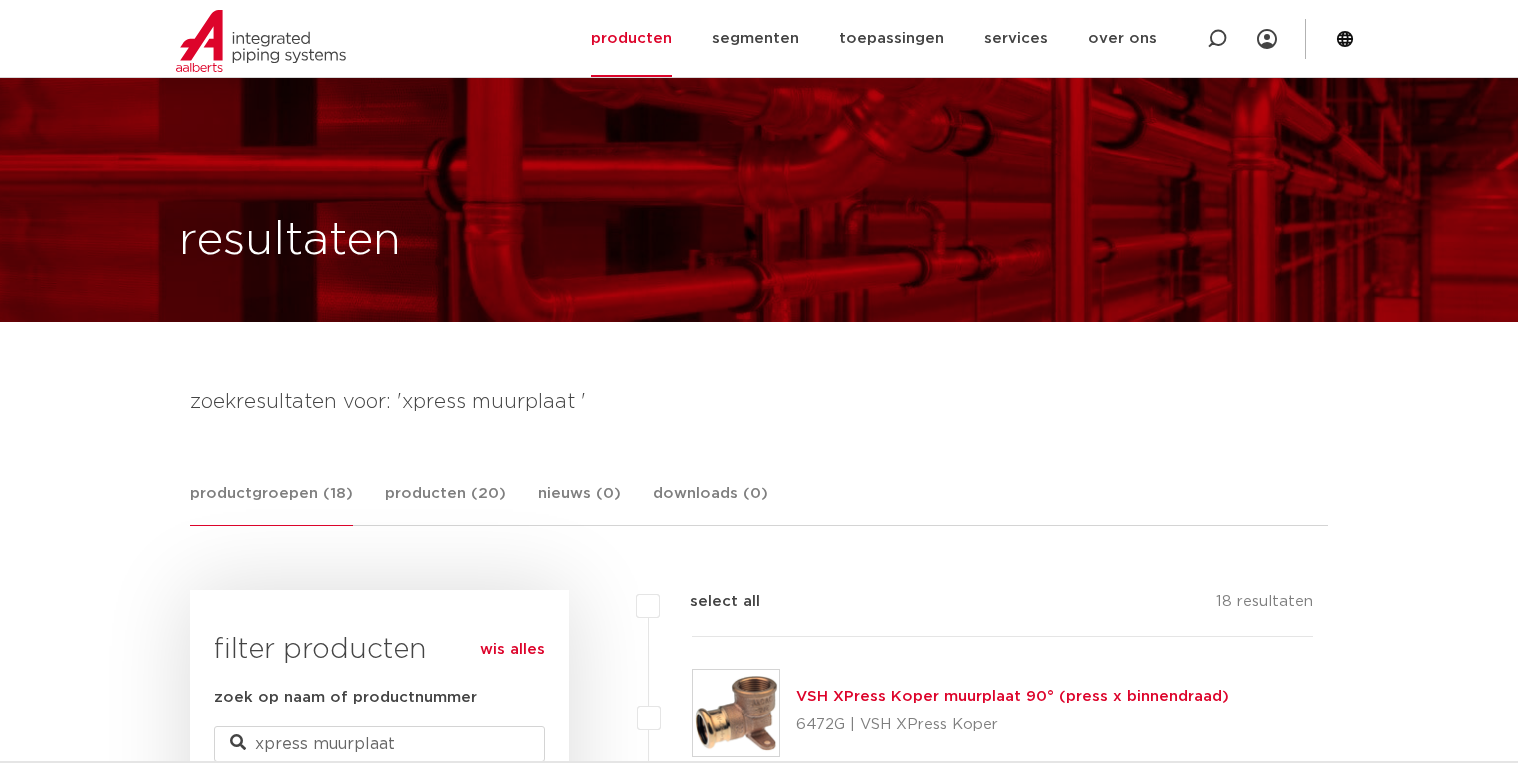 scroll, scrollTop: 384, scrollLeft: 0, axis: vertical 